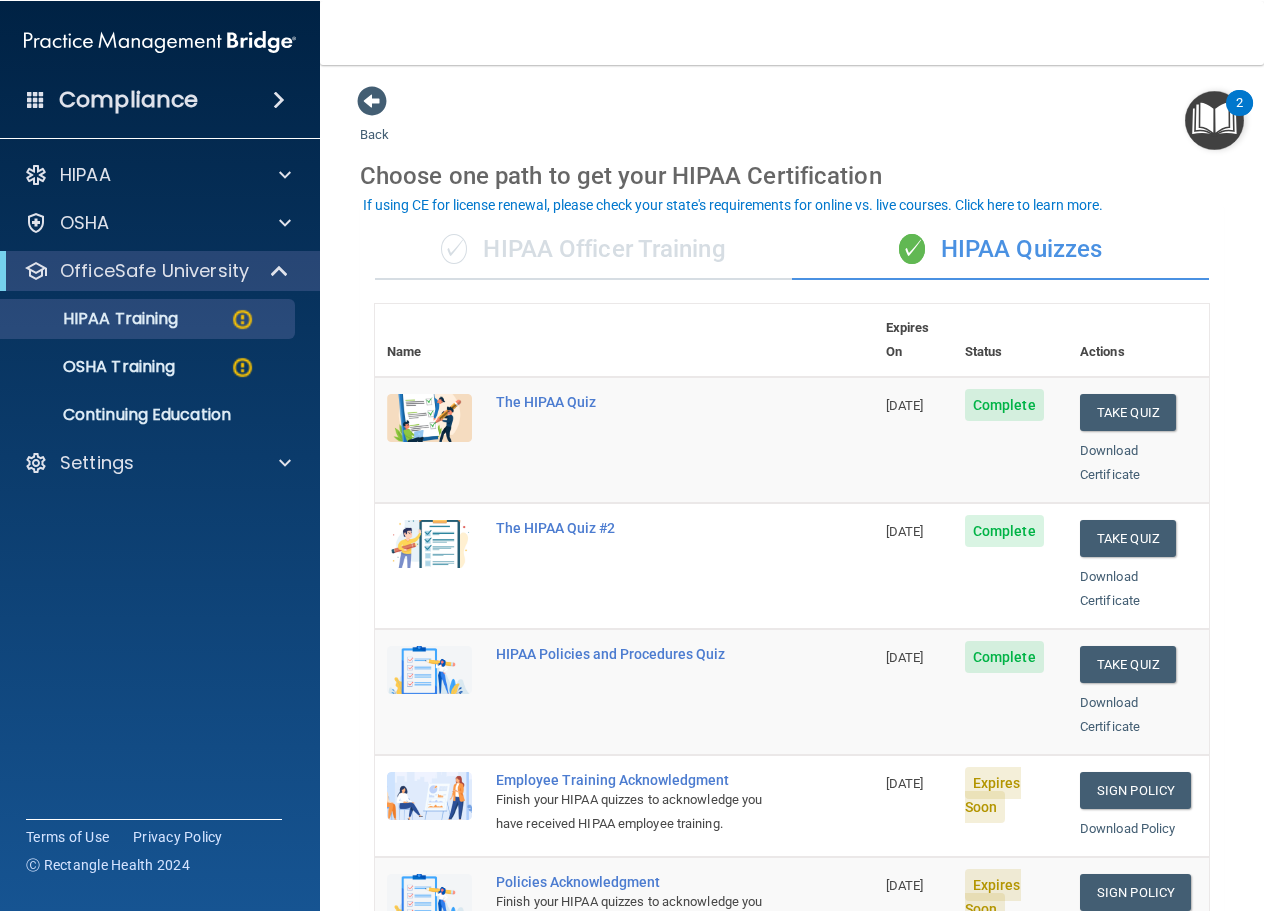 scroll, scrollTop: 0, scrollLeft: 0, axis: both 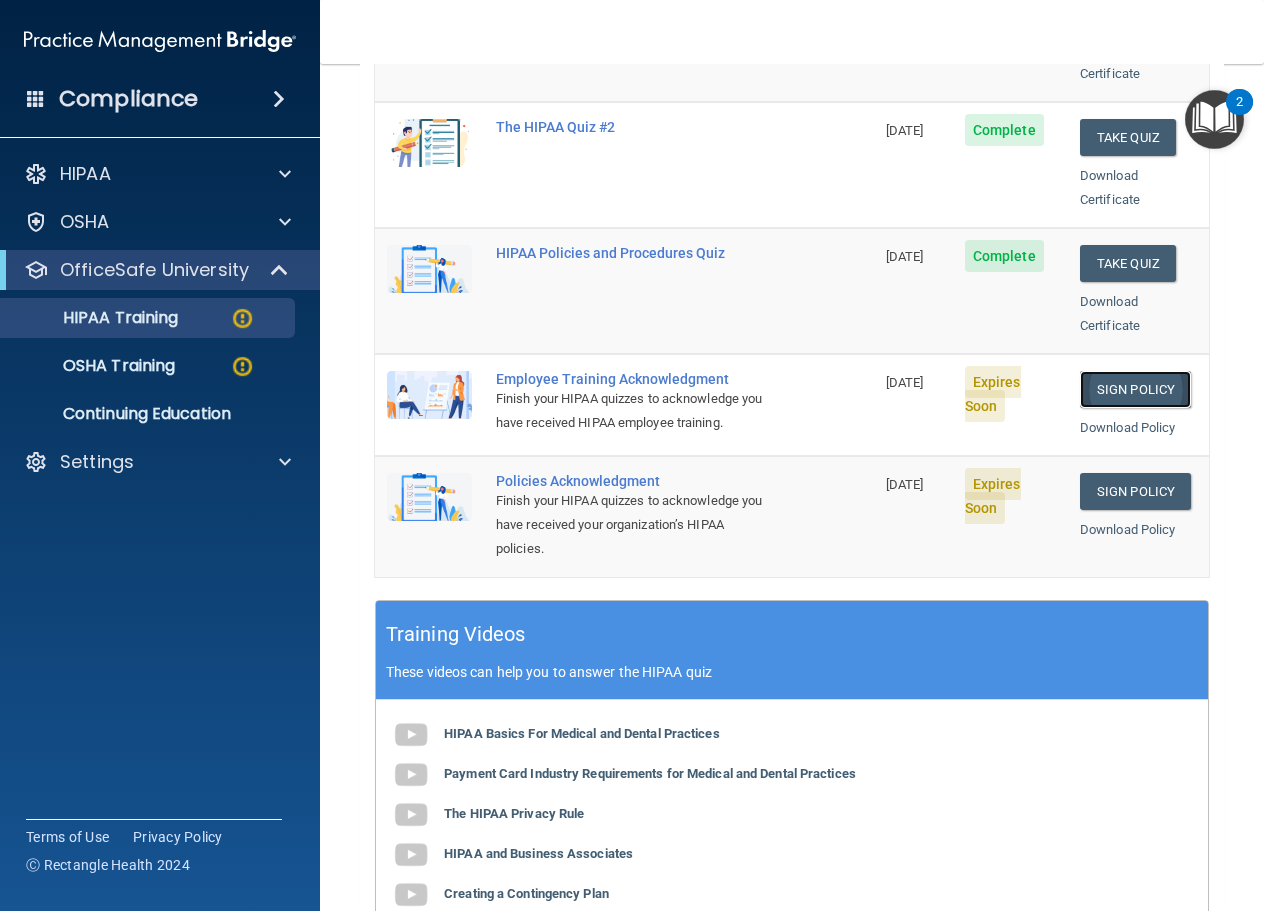 click on "Sign Policy" at bounding box center (1135, 389) 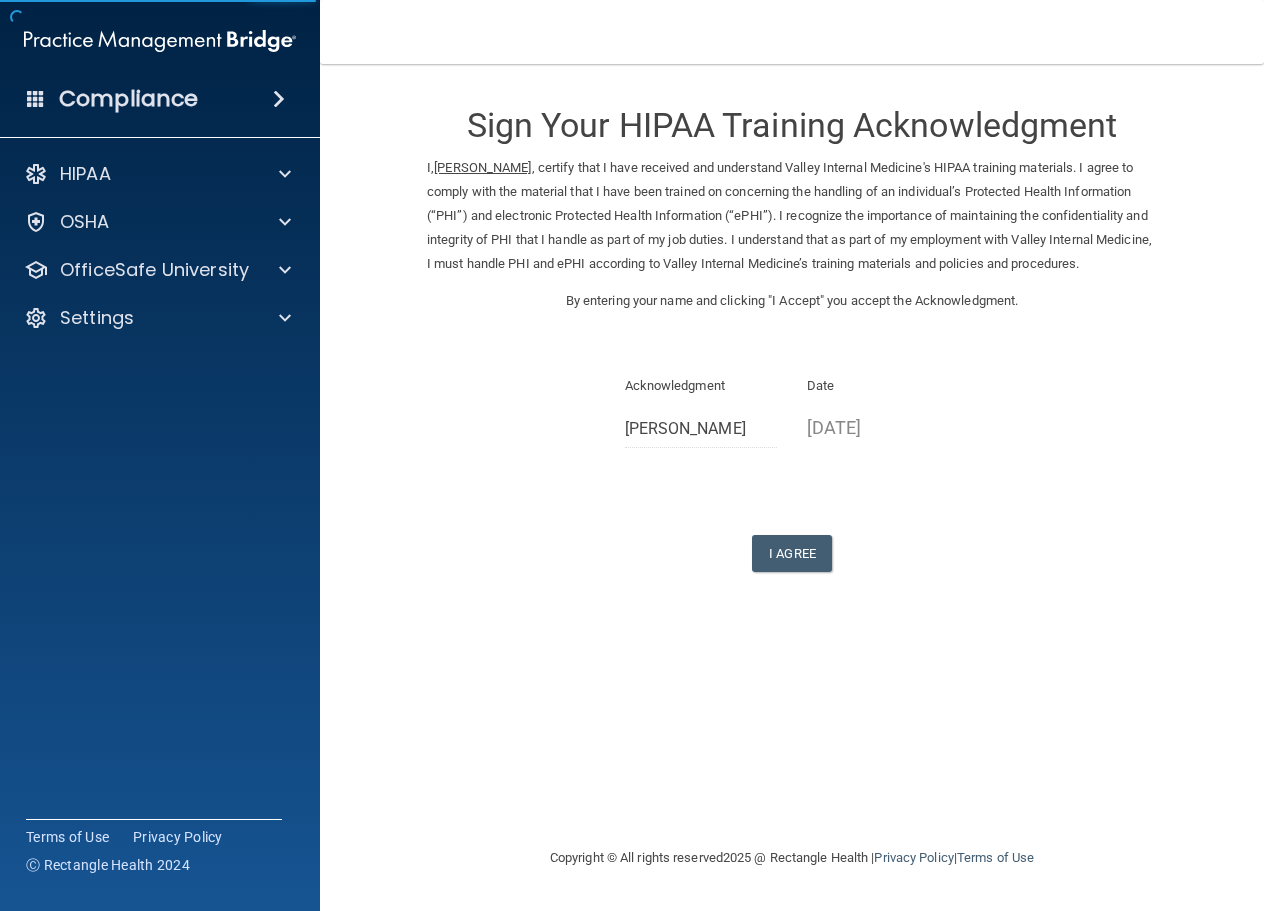 scroll, scrollTop: 0, scrollLeft: 0, axis: both 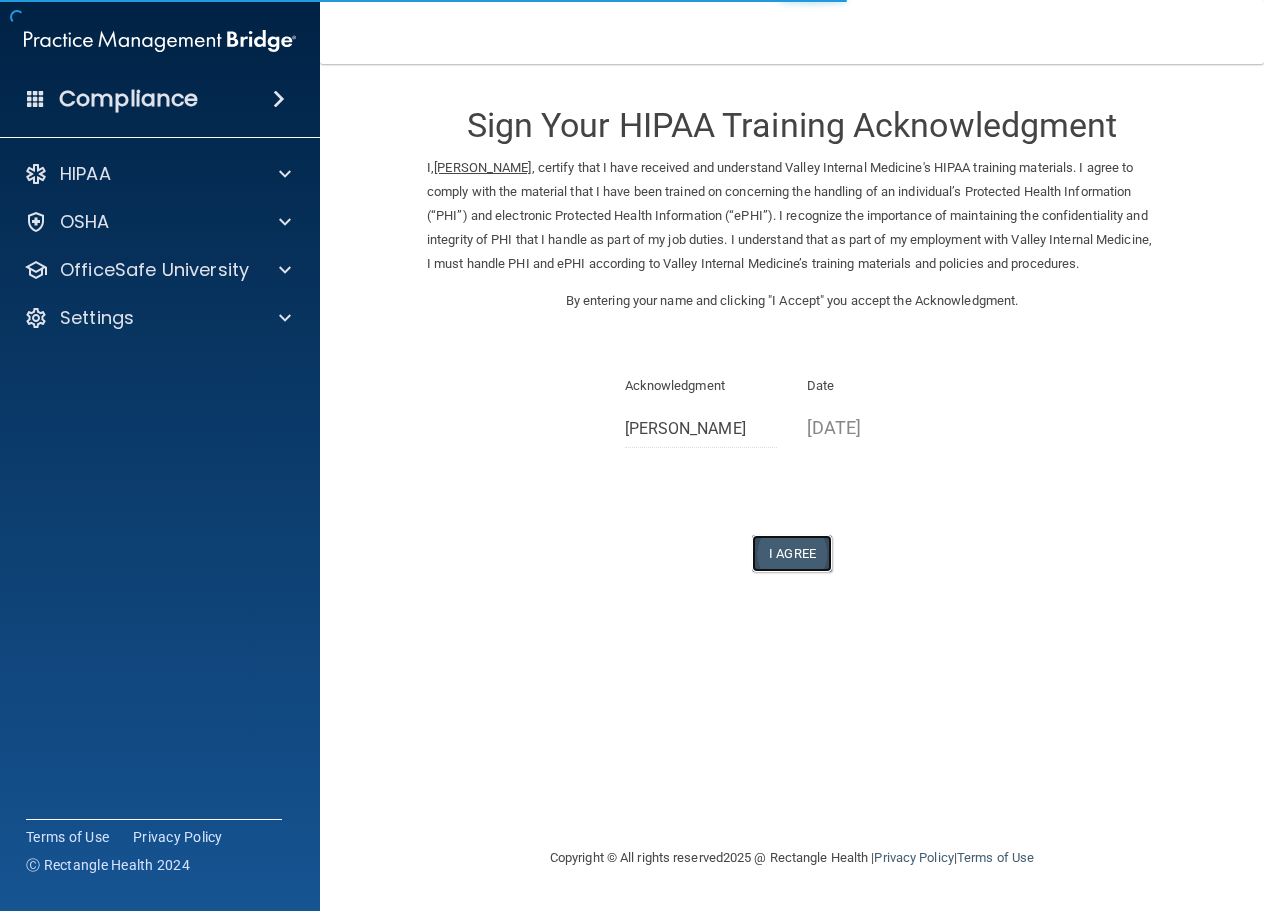 click on "I Agree" at bounding box center (792, 553) 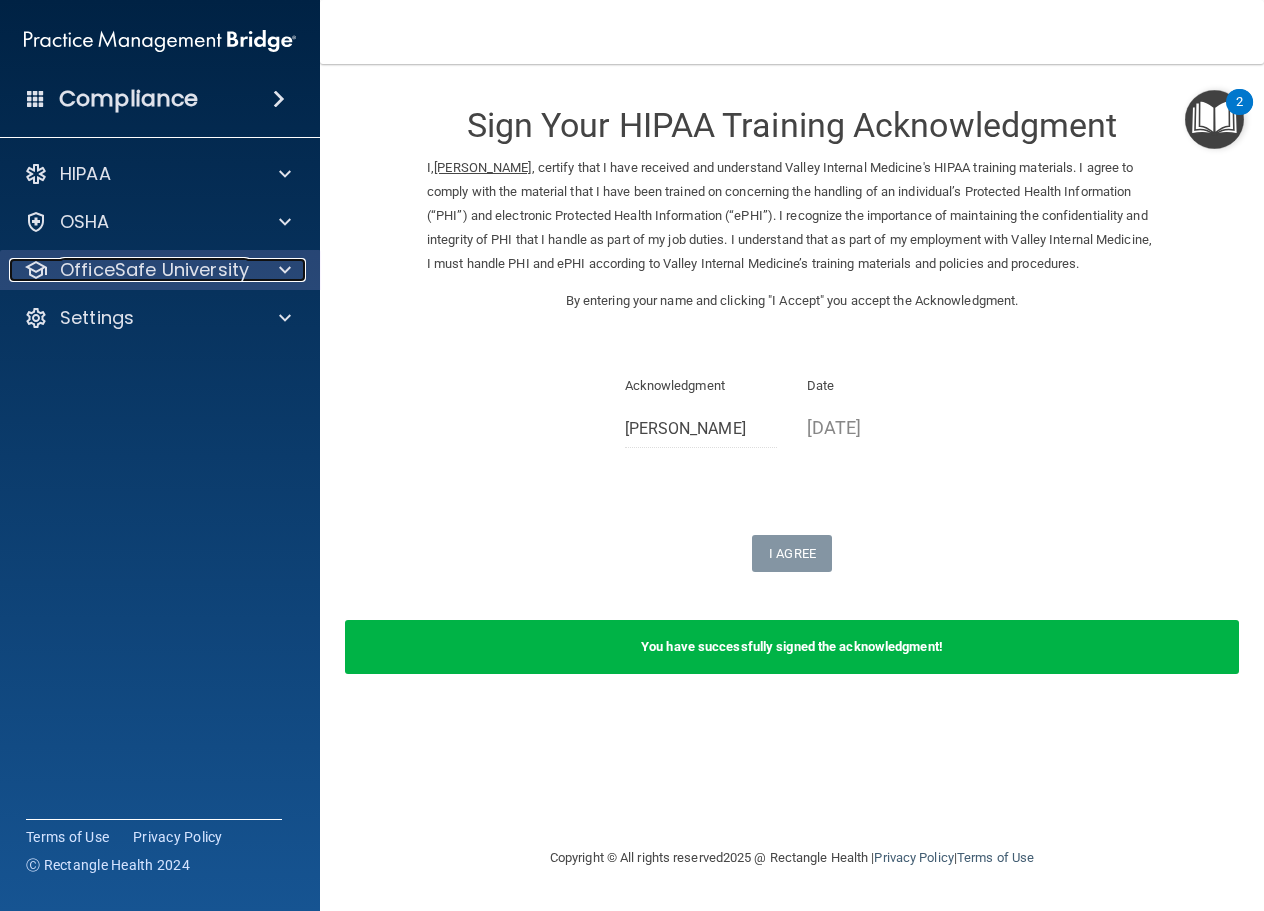 click on "OfficeSafe University" at bounding box center [154, 270] 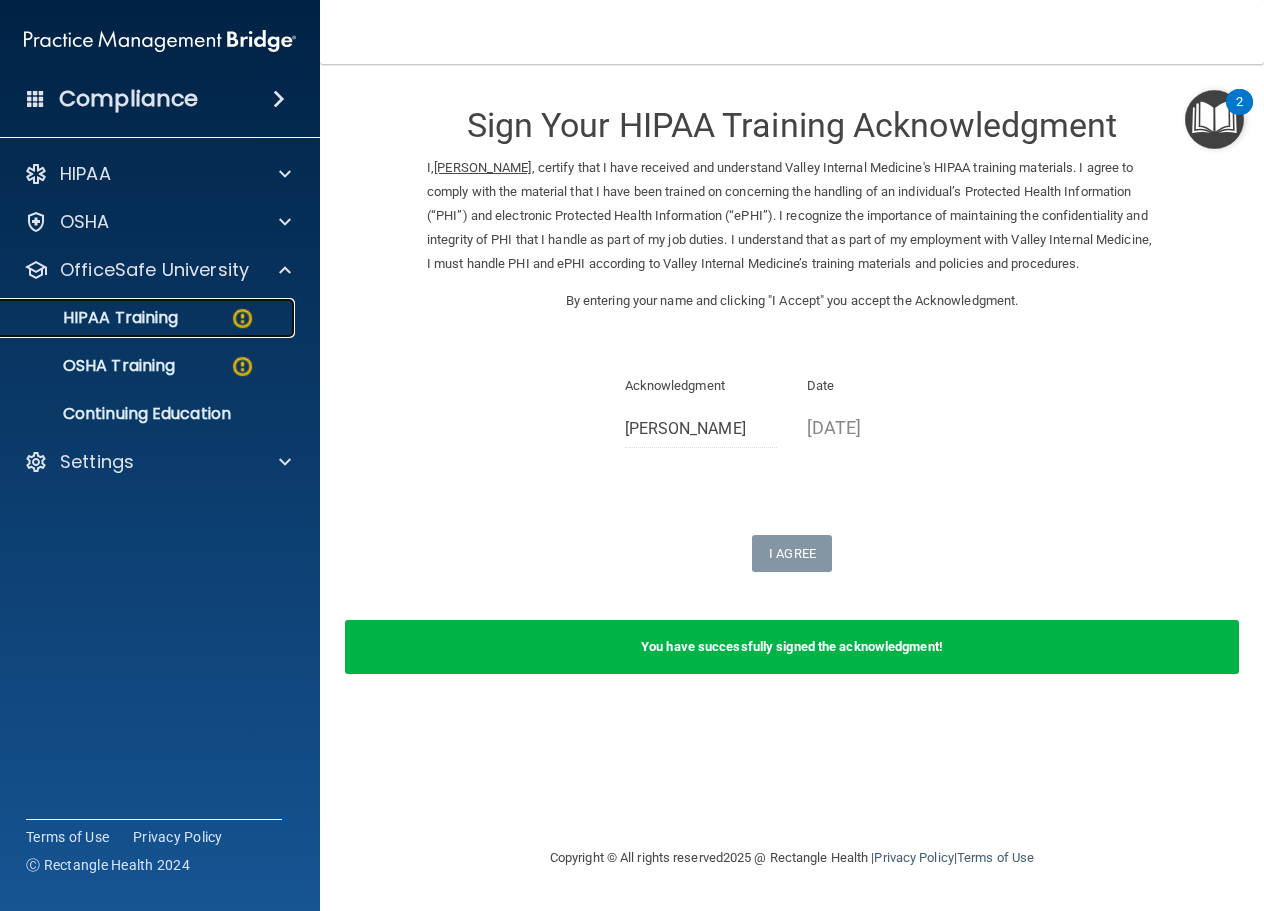 click on "HIPAA Training" at bounding box center [95, 318] 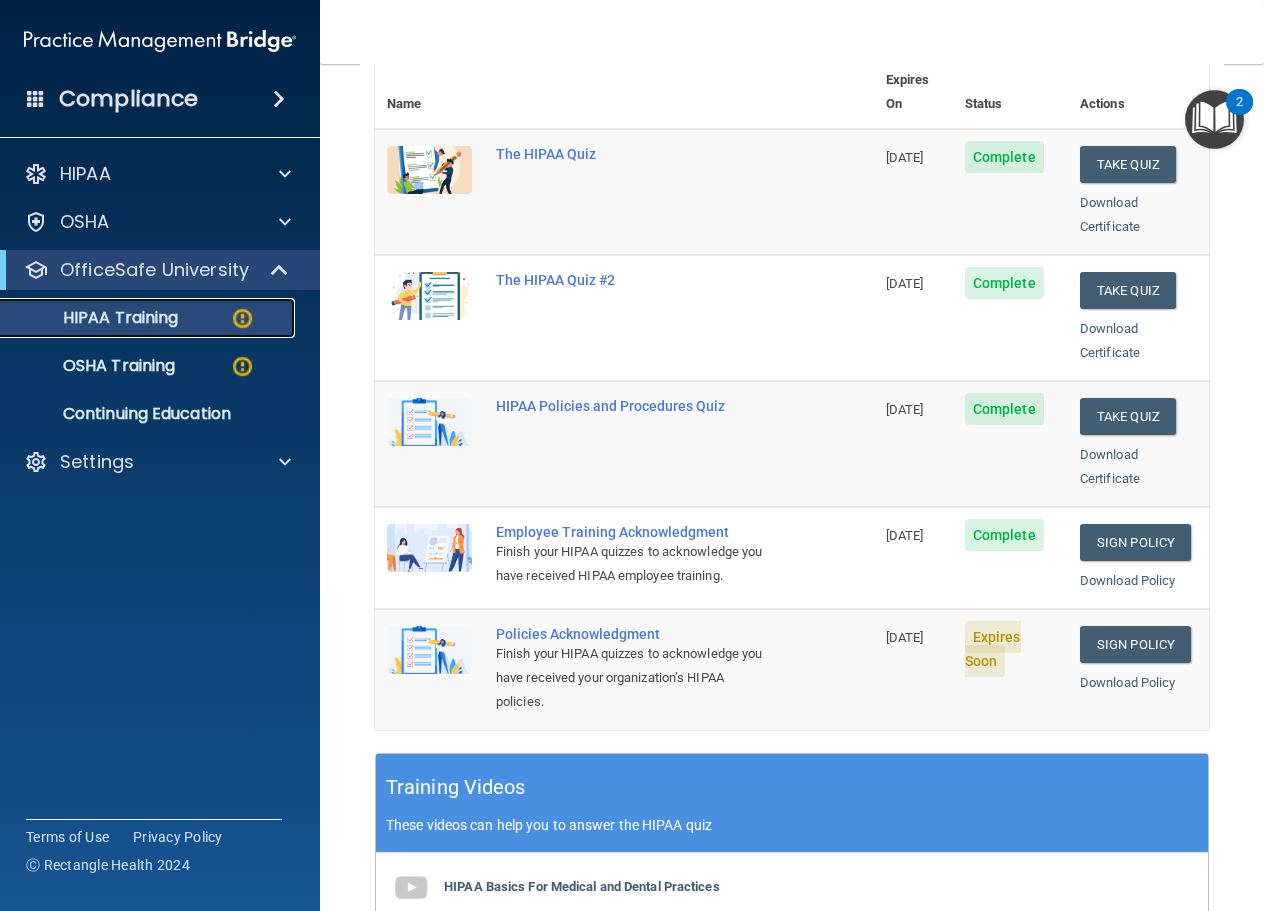 scroll, scrollTop: 300, scrollLeft: 0, axis: vertical 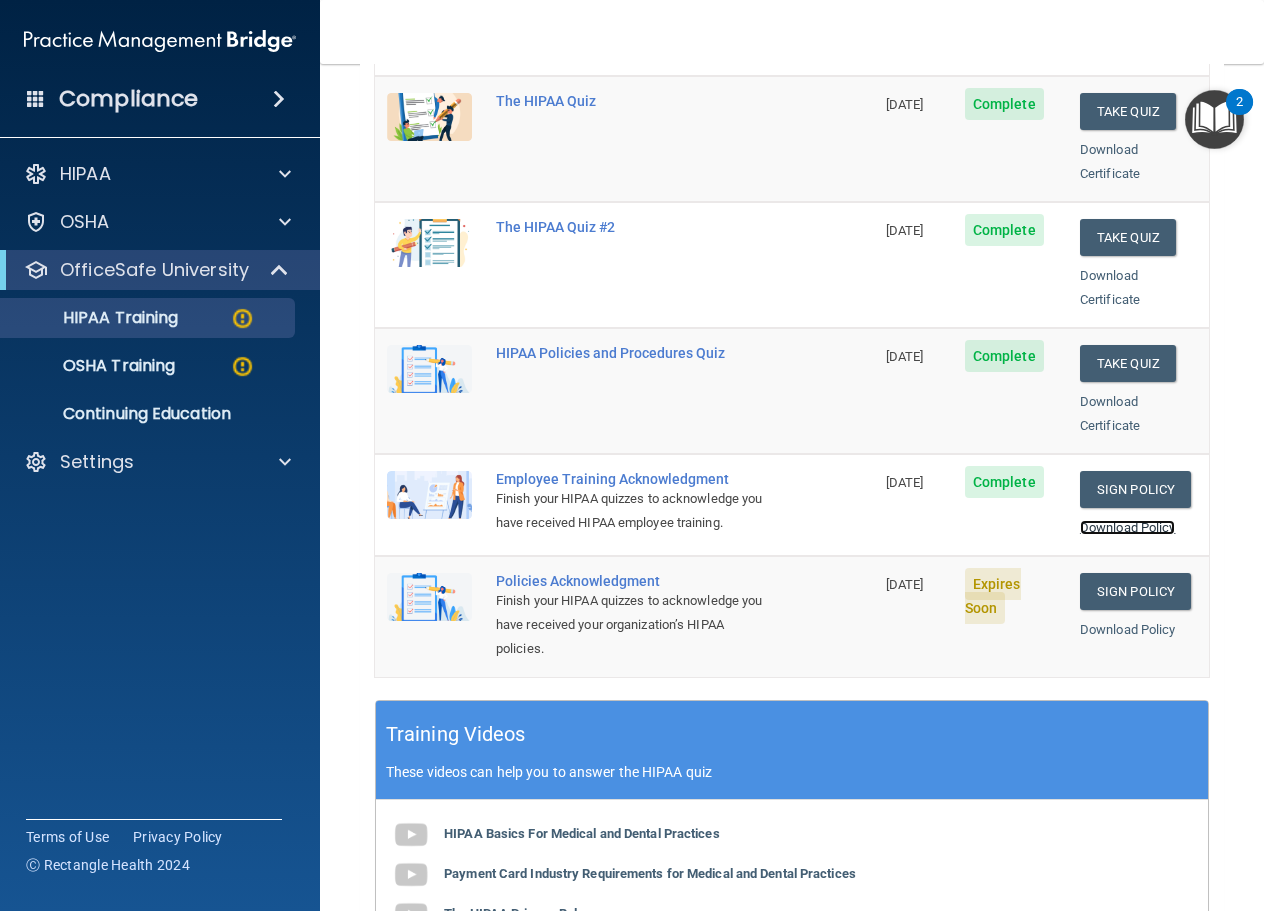 click on "Download Policy" at bounding box center (1128, 527) 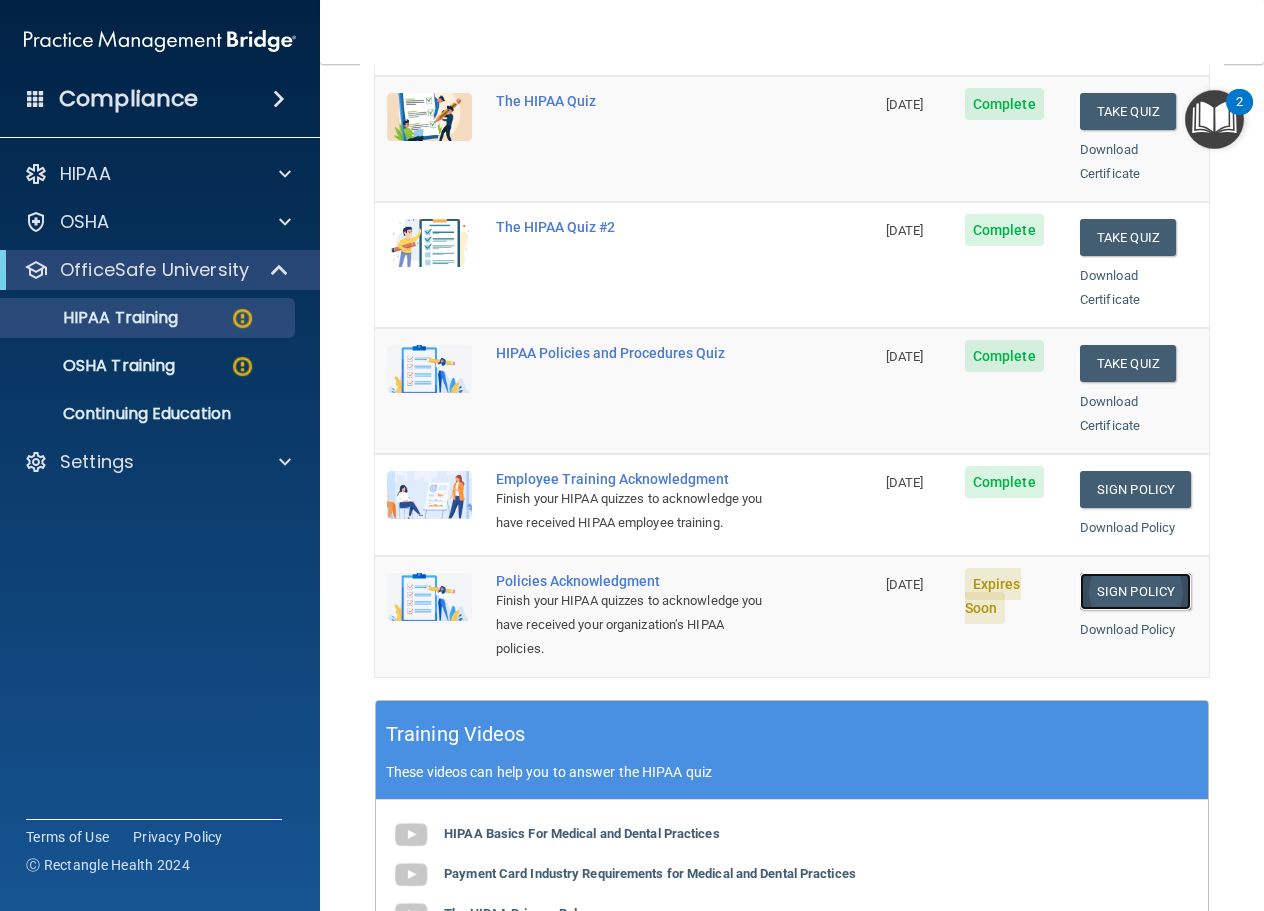 click on "Sign Policy" at bounding box center [1135, 591] 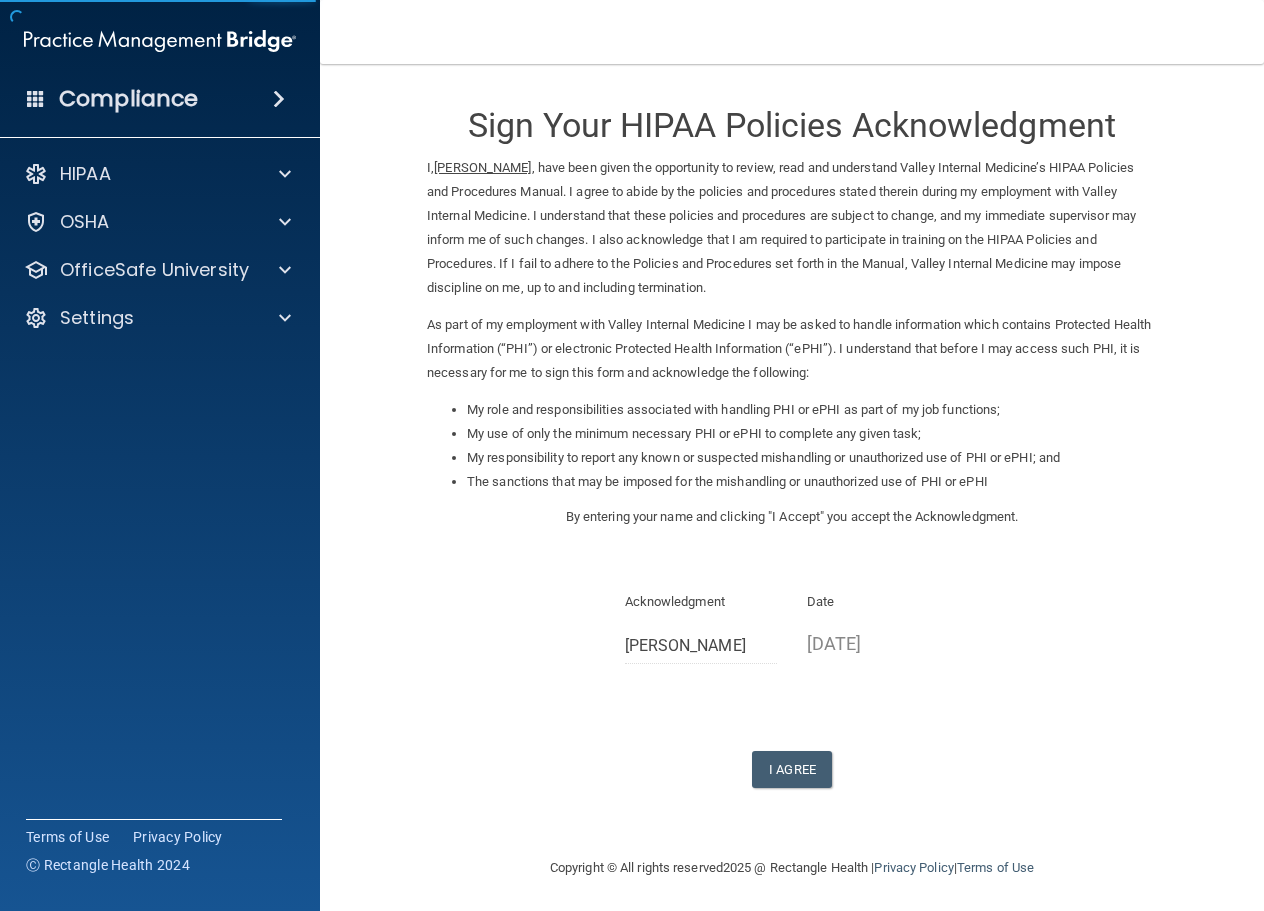 scroll, scrollTop: 0, scrollLeft: 0, axis: both 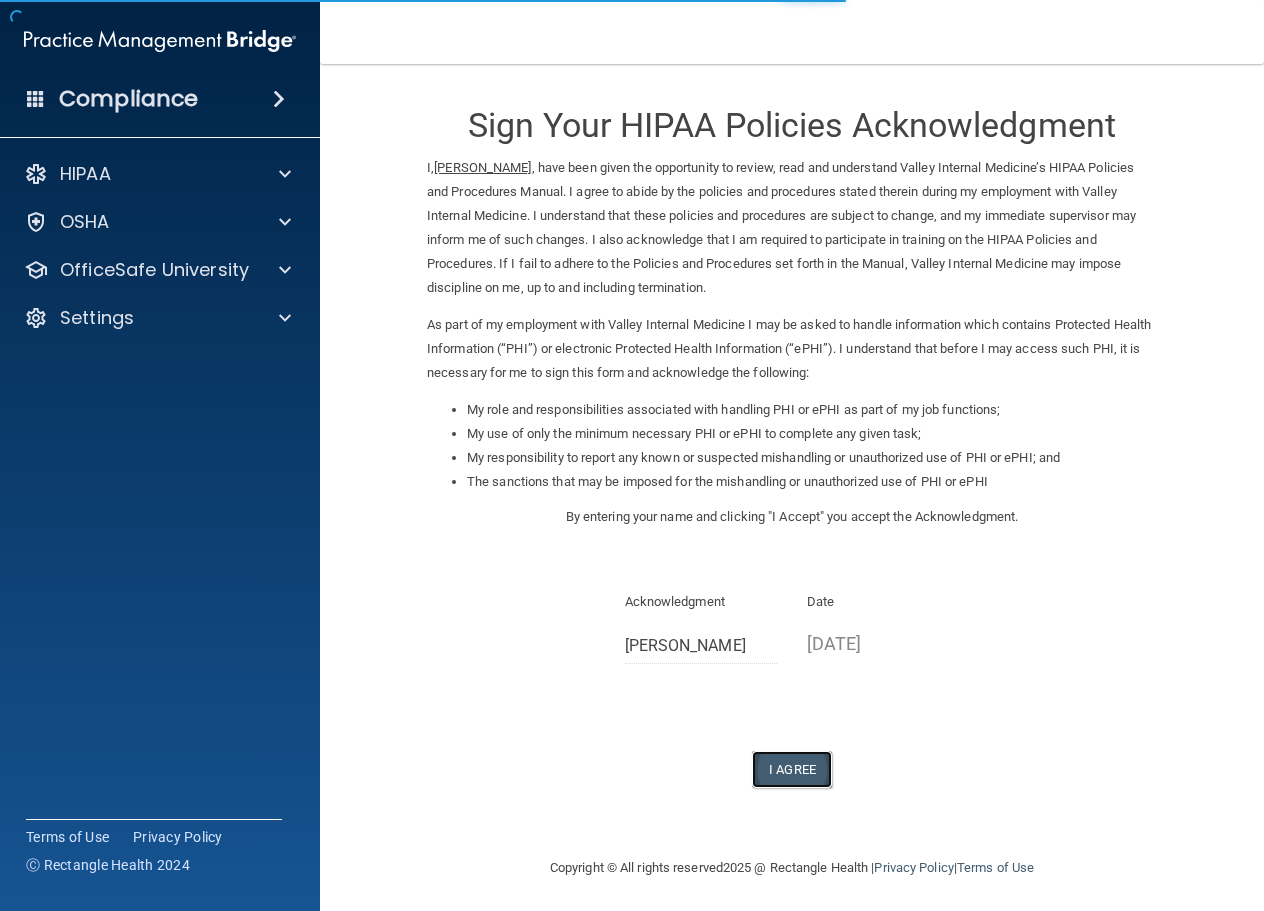 click on "I Agree" at bounding box center (792, 769) 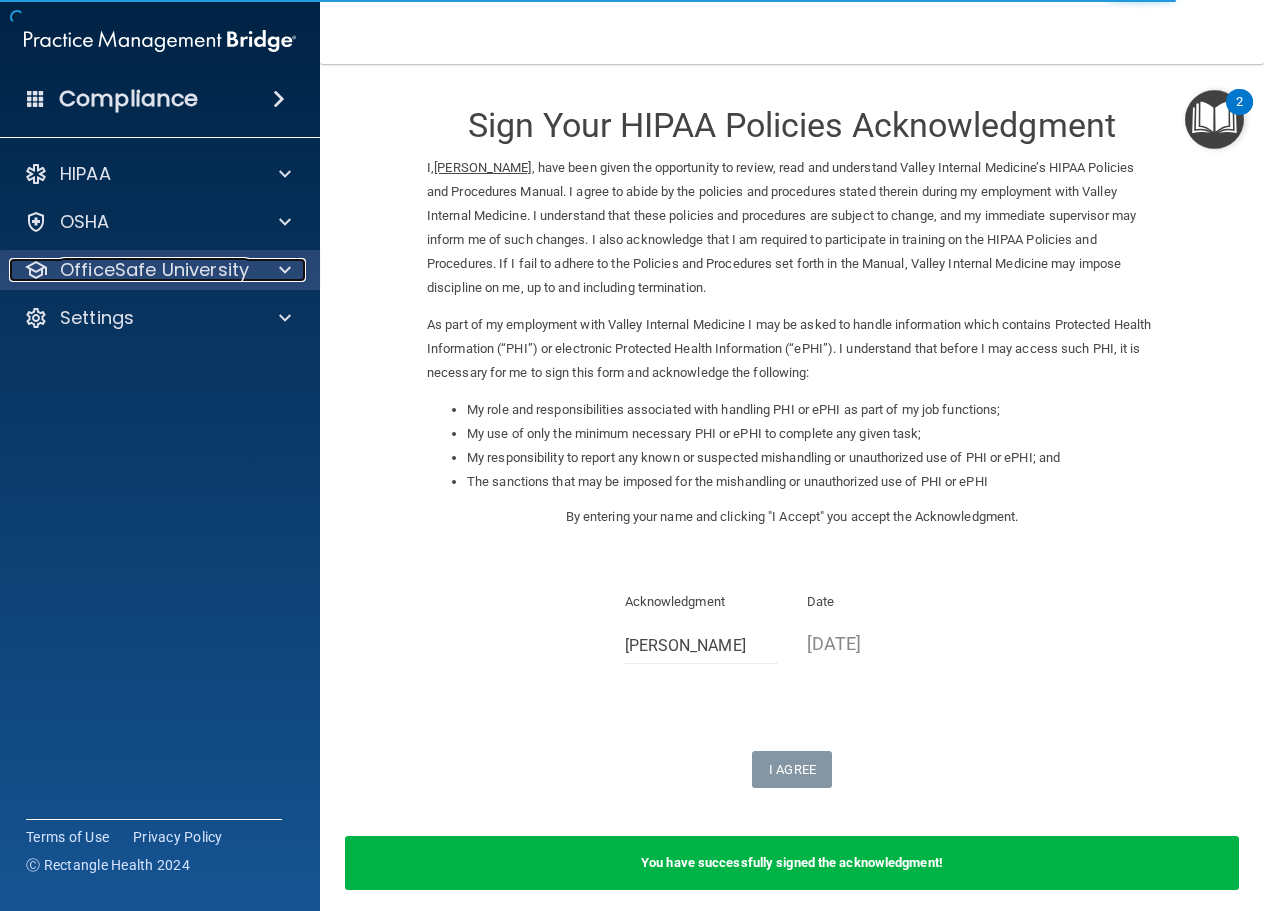 click on "OfficeSafe University" at bounding box center [154, 270] 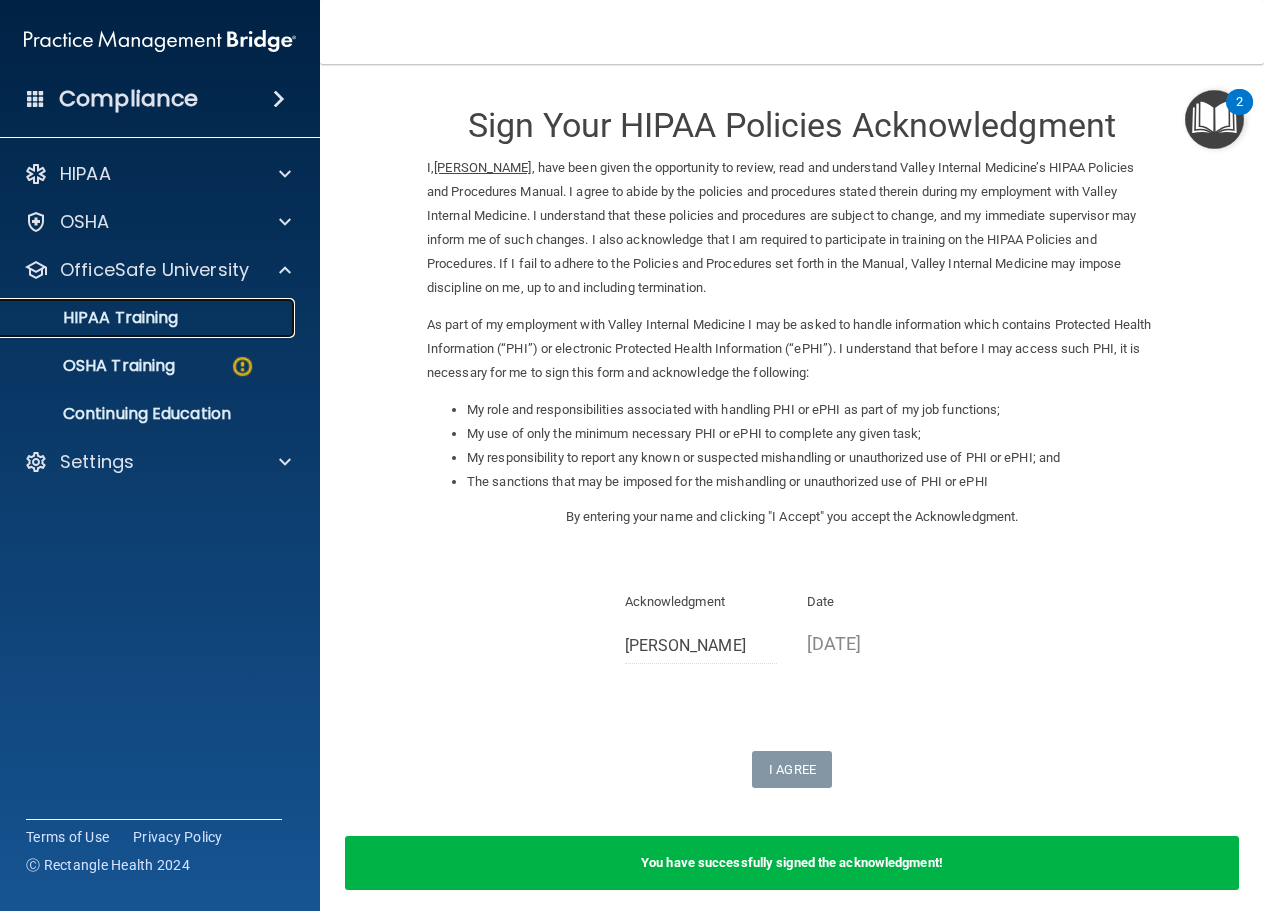 click on "HIPAA Training" at bounding box center [95, 318] 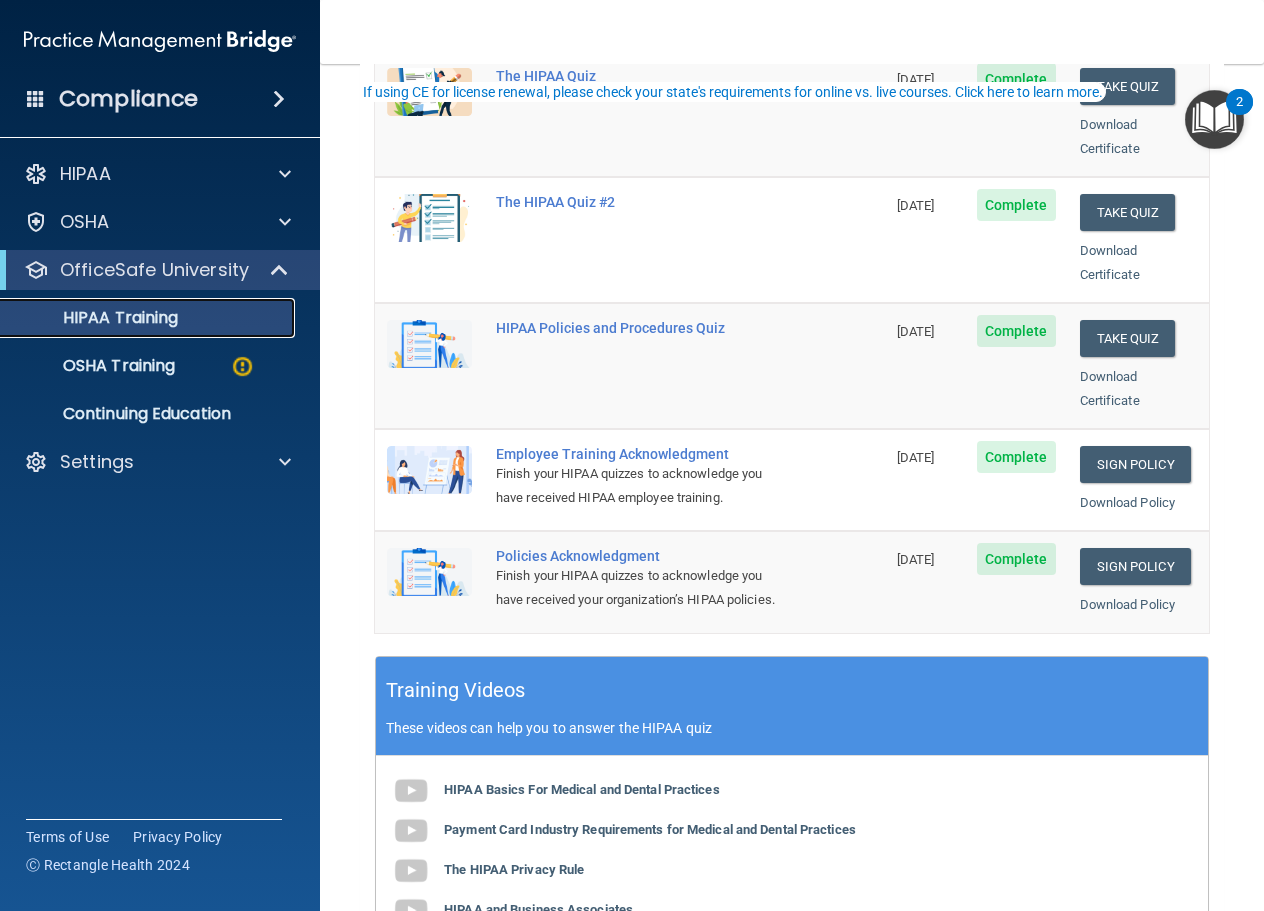 scroll, scrollTop: 400, scrollLeft: 0, axis: vertical 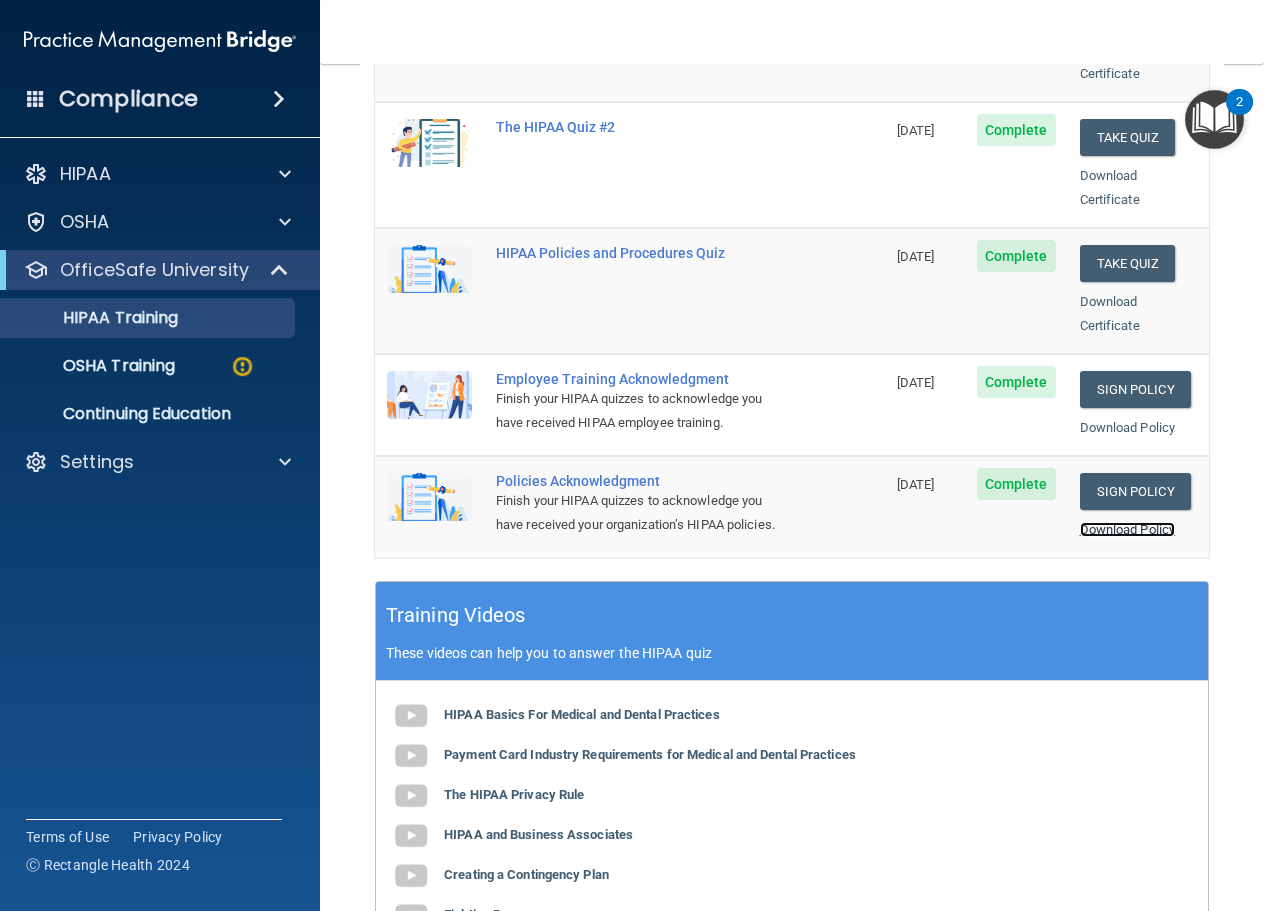 click on "Download Policy" at bounding box center [1128, 529] 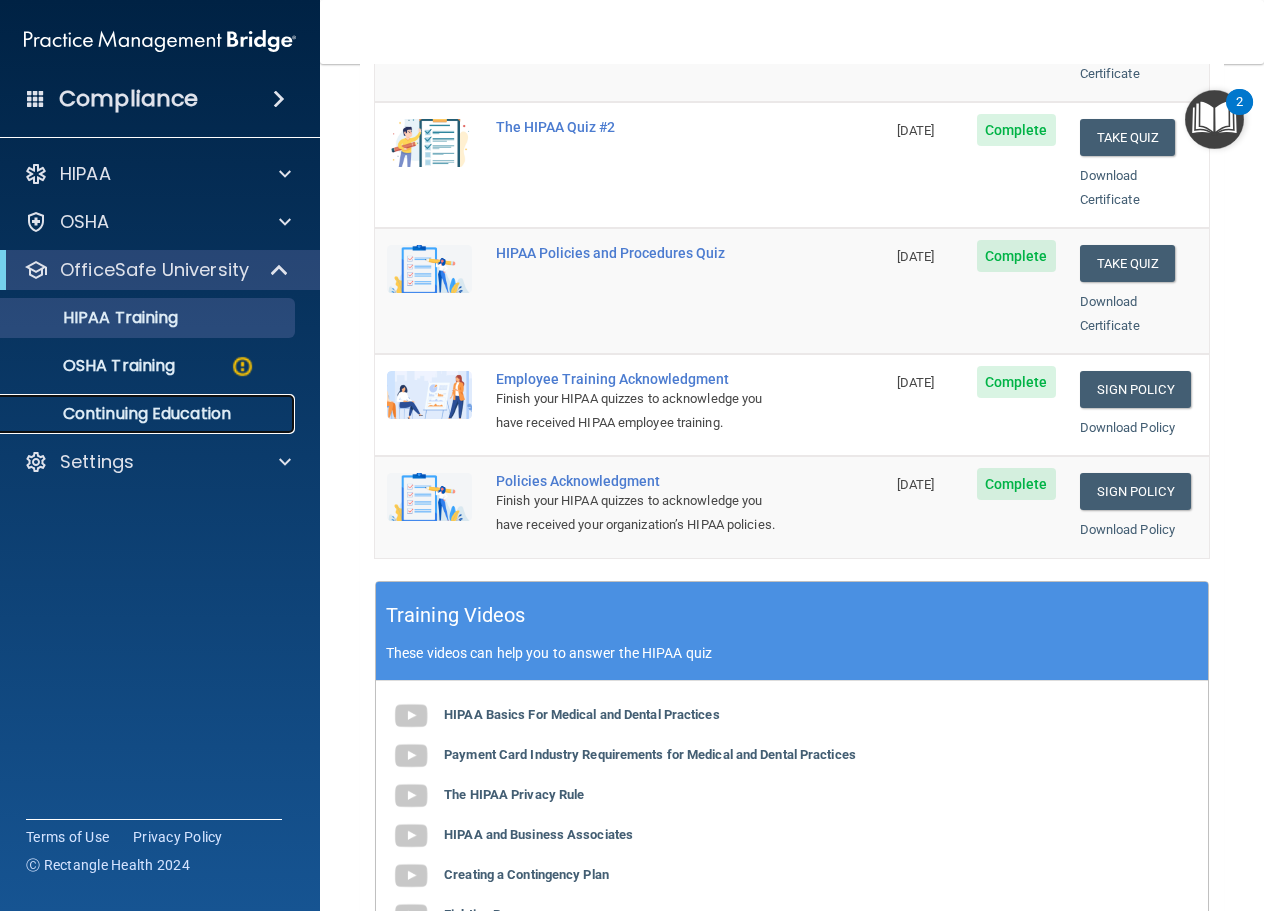 click on "Continuing Education" at bounding box center [149, 414] 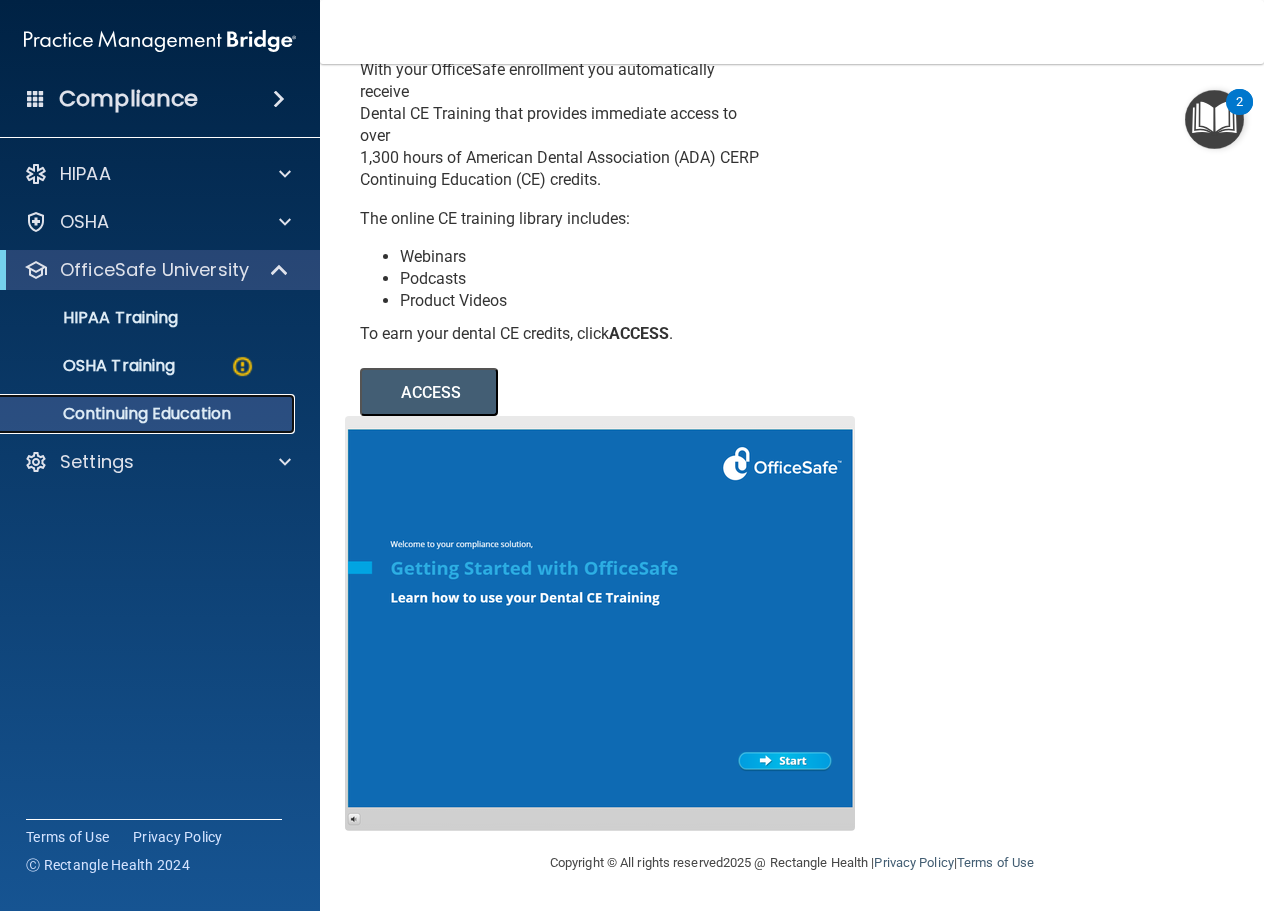 scroll, scrollTop: 0, scrollLeft: 0, axis: both 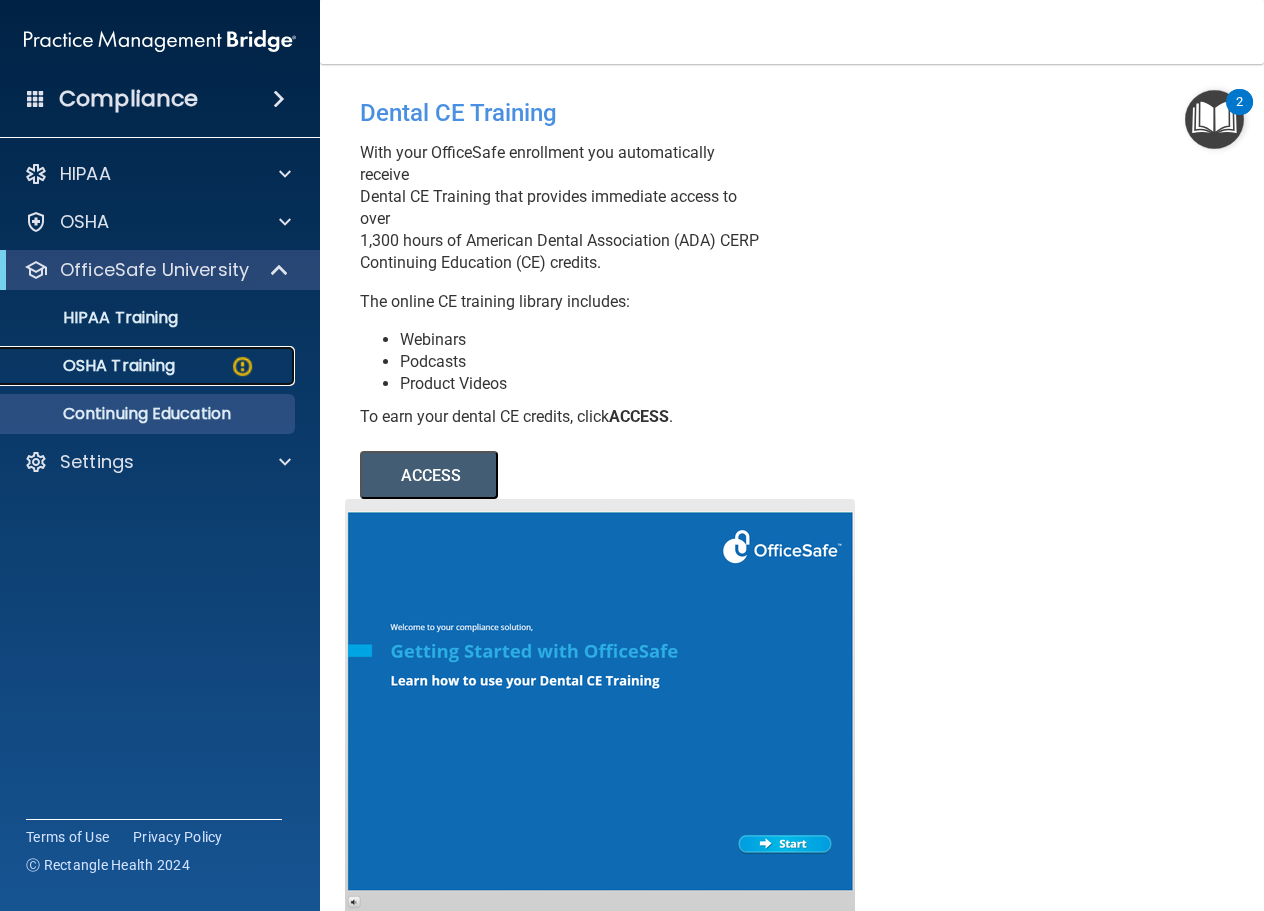 click on "OSHA Training" at bounding box center (94, 366) 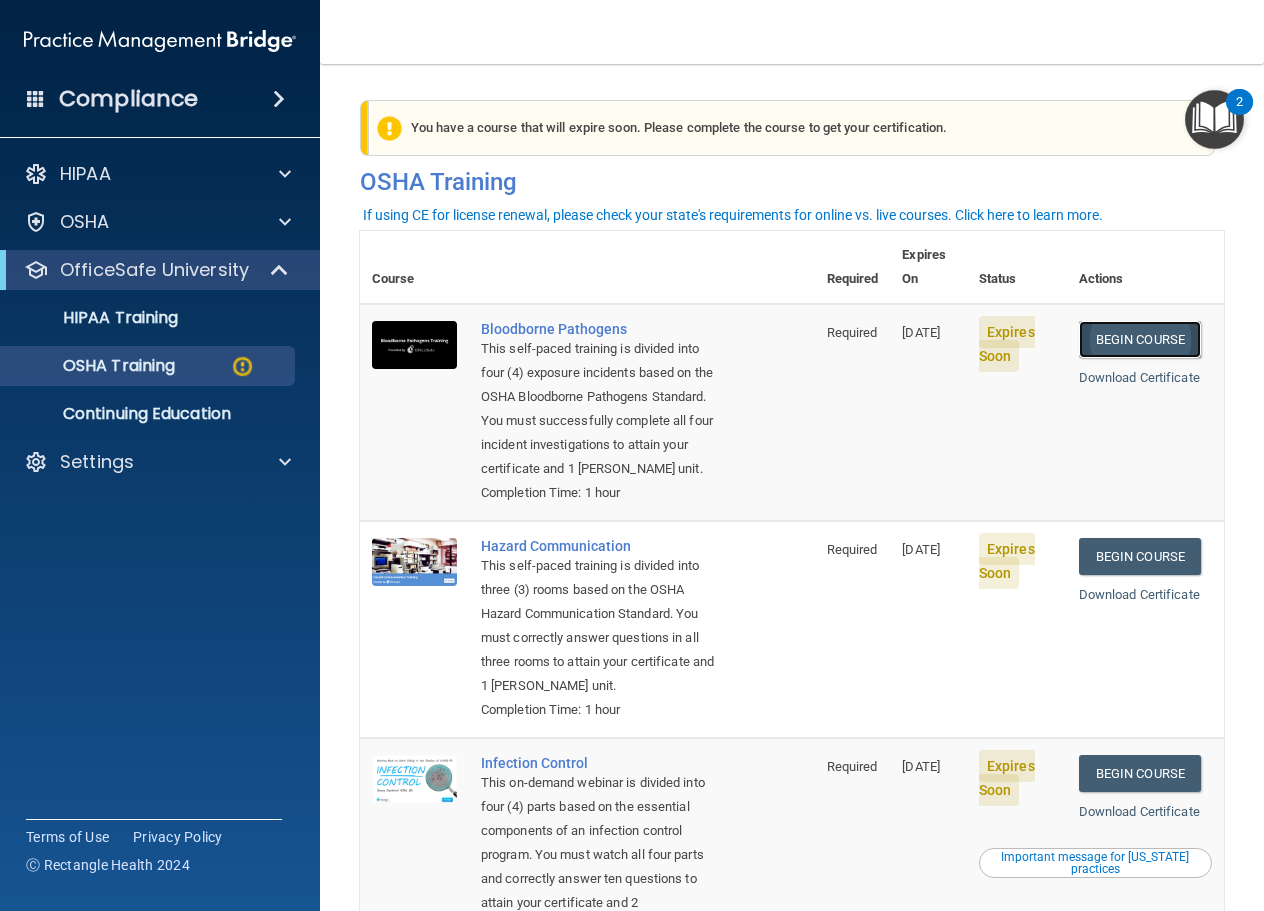 click on "Begin Course" at bounding box center (1140, 339) 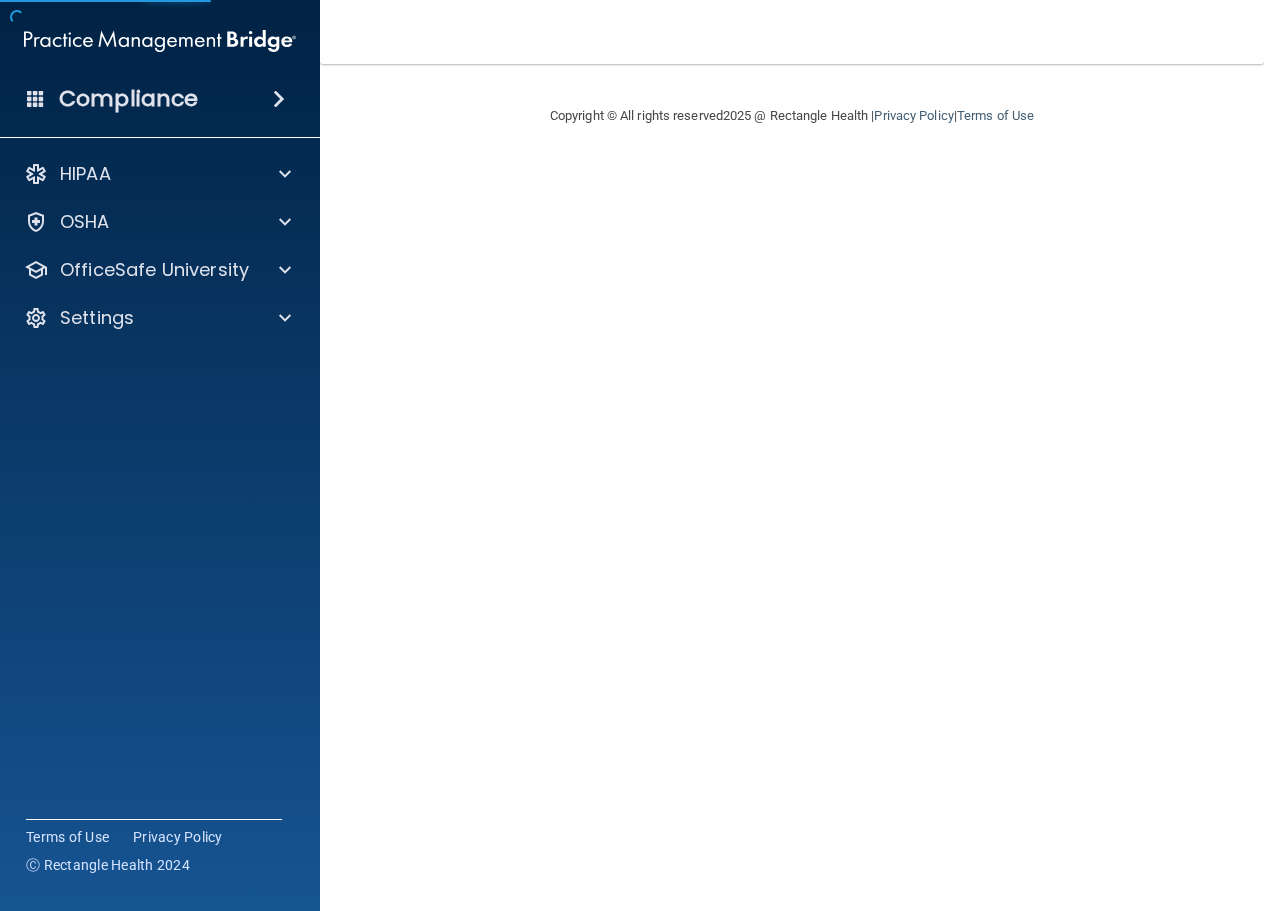 scroll, scrollTop: 0, scrollLeft: 0, axis: both 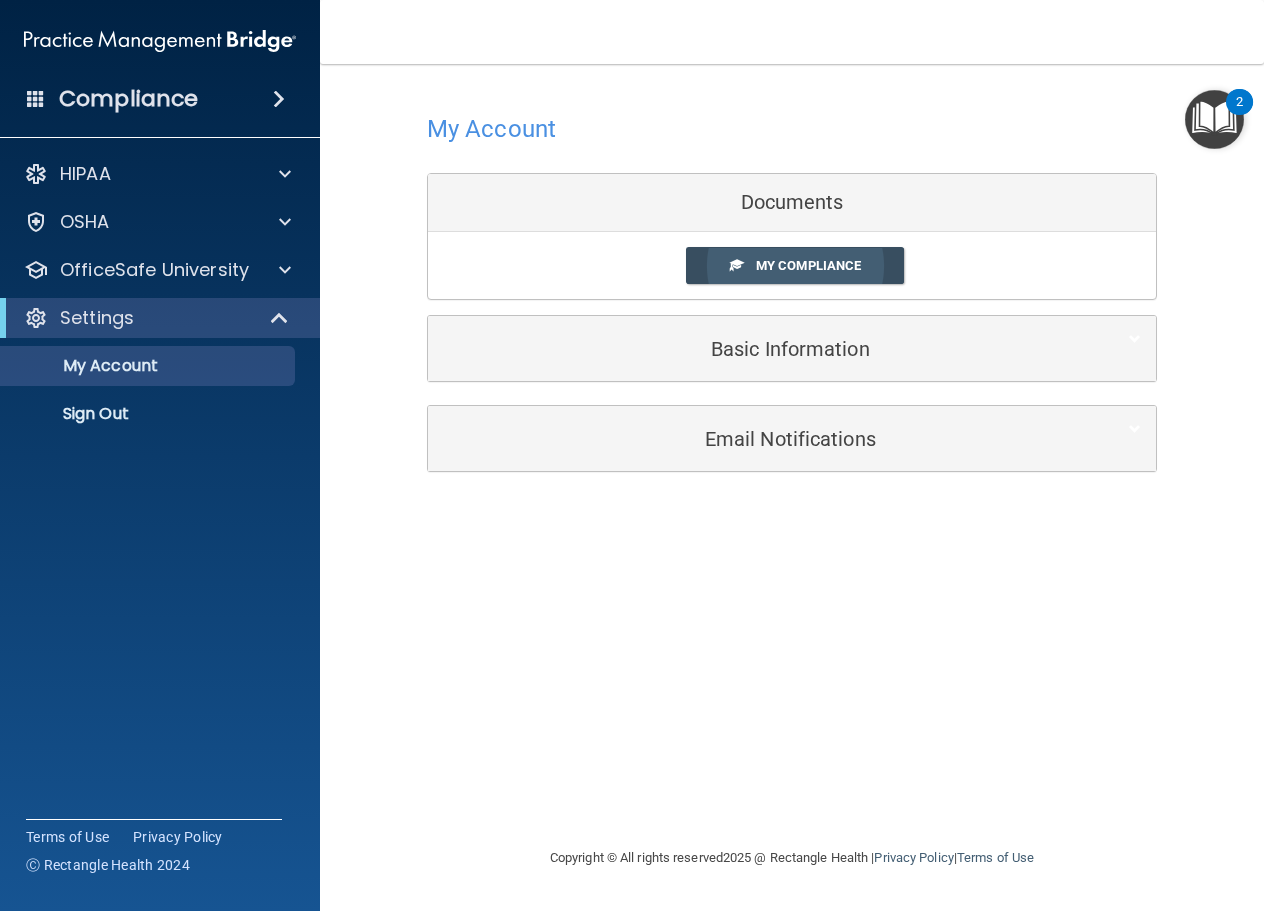 click on "My Compliance" at bounding box center (795, 265) 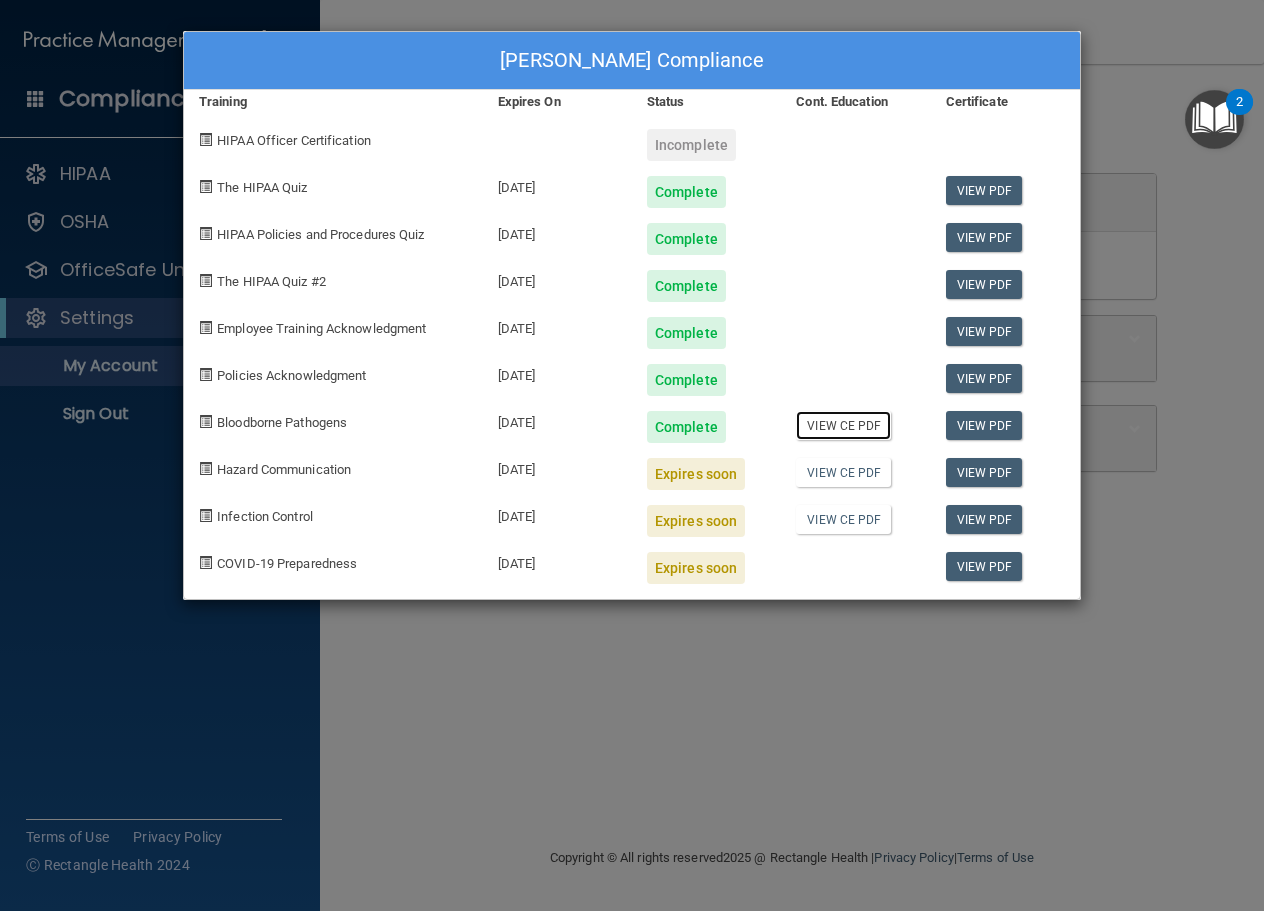 click on "View CE PDF" at bounding box center [843, 425] 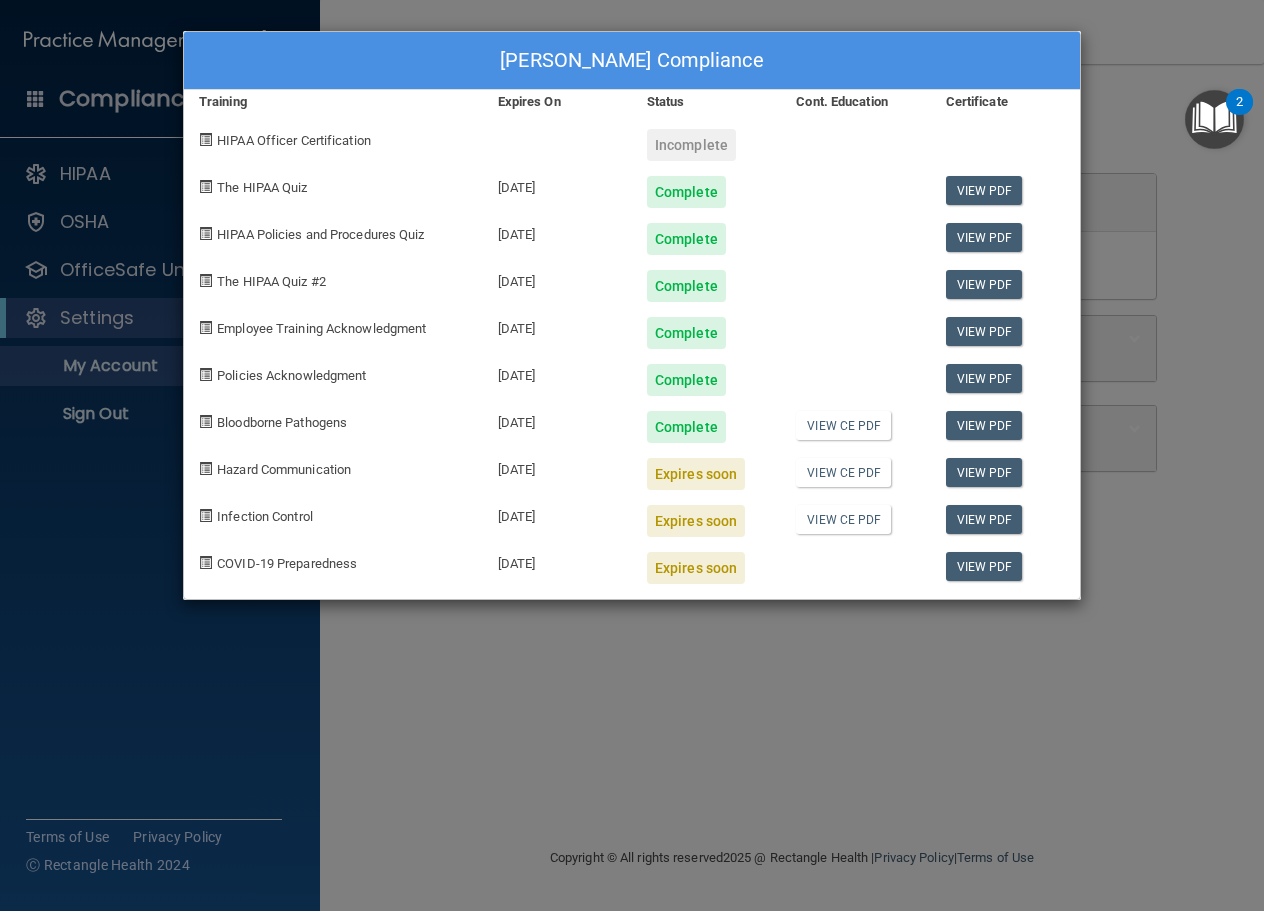 click on "Archie Quizon's Compliance      Training   Expires On   Status   Cont. Education   Certificate         HIPAA Officer Certification             Incomplete                      The HIPAA Quiz      07/28/2026       Complete              View PDF         HIPAA Policies and Procedures Quiz      07/28/2026       Complete              View PDF         The HIPAA Quiz #2      07/28/2026       Complete              View PDF         Employee Training Acknowledgment      07/28/2026       Complete              View PDF         Policies Acknowledgment      07/28/2026       Complete              View PDF         Bloodborne Pathogens      07/28/2026       Complete        View CE PDF       View PDF         Hazard Communication      08/01/2025       Expires soon        View CE PDF       View PDF         Infection Control      08/01/2025       Expires soon        View CE PDF       View PDF         COVID-19 Preparedness      08/01/2025       Expires soon              View PDF" at bounding box center (632, 455) 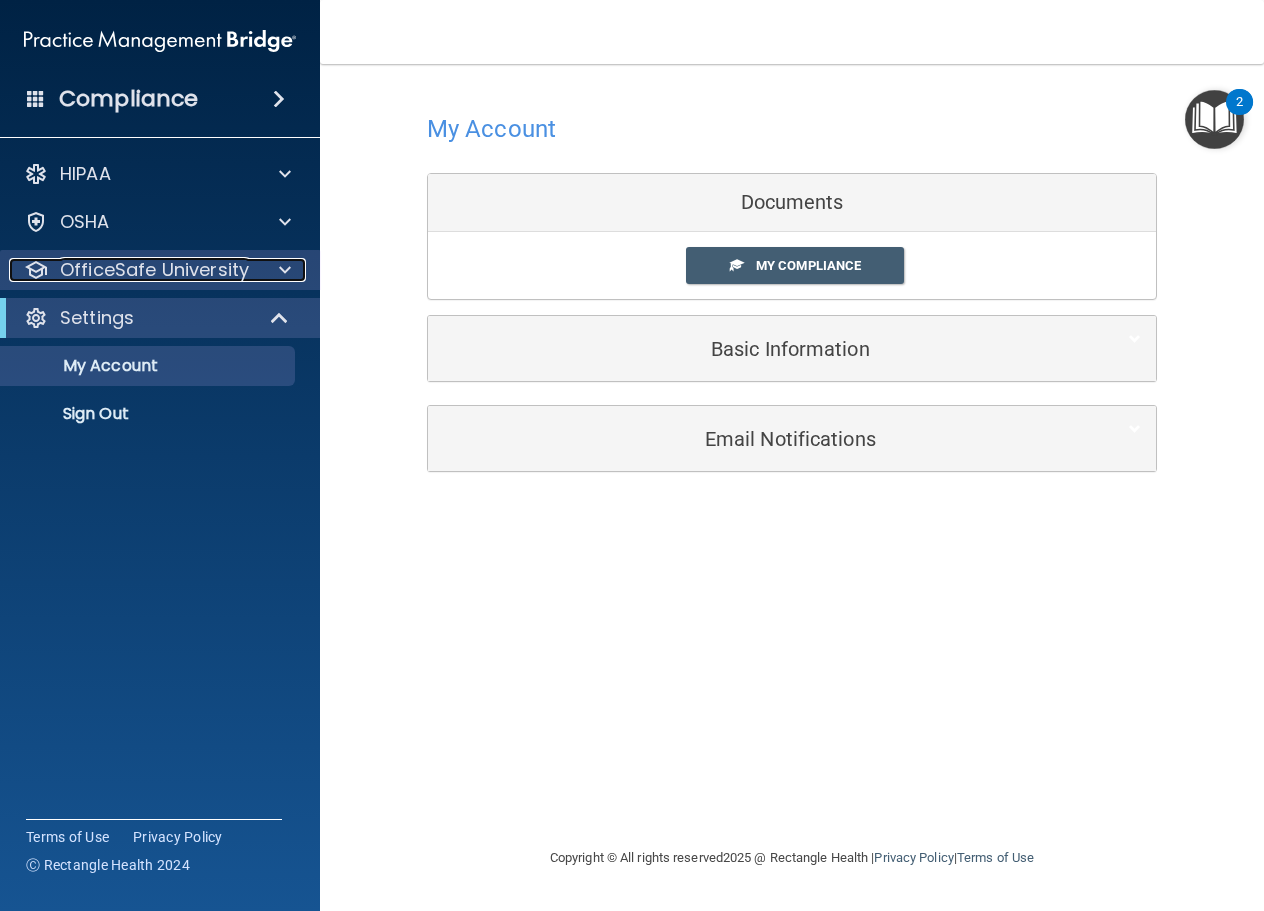 click on "OfficeSafe University" at bounding box center [154, 270] 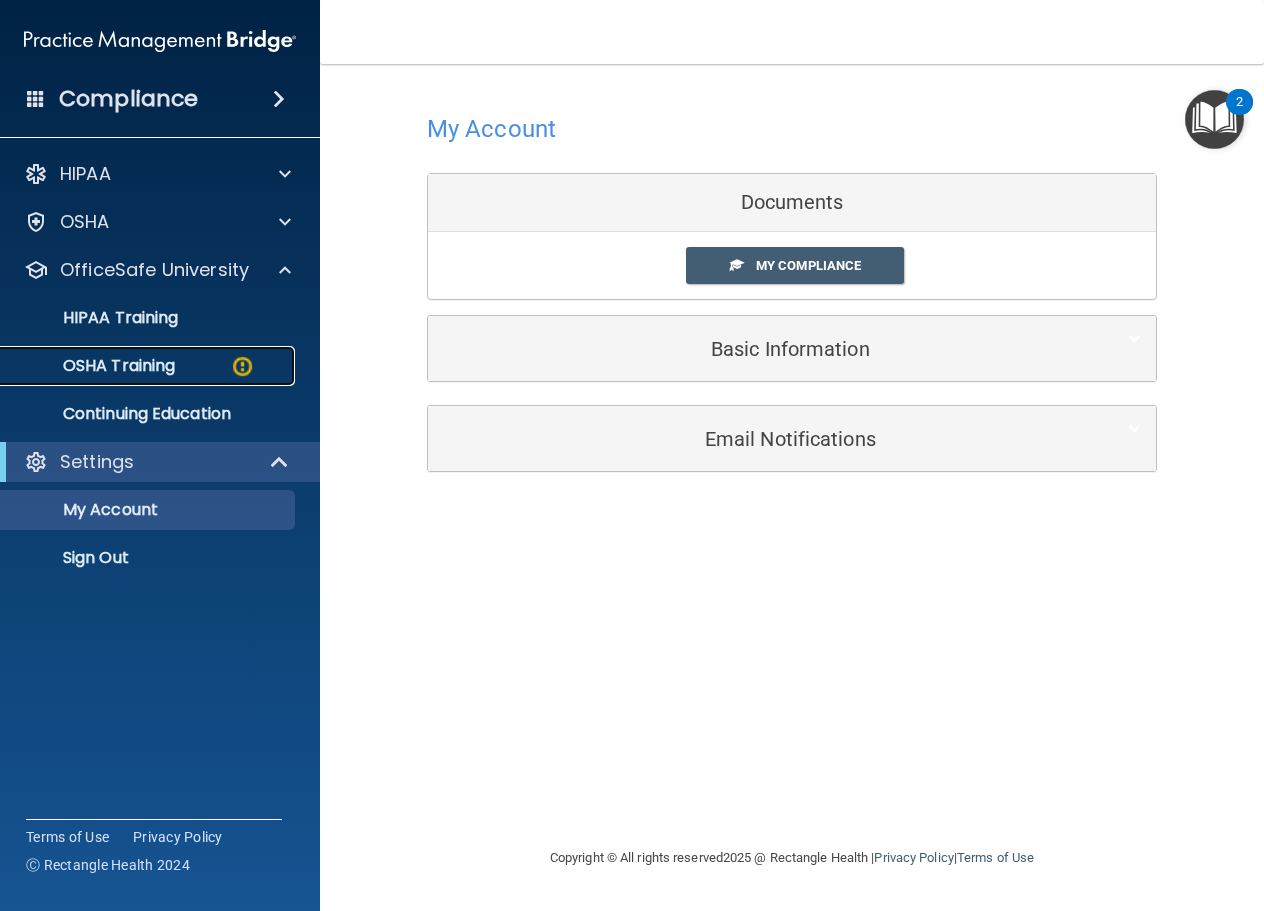 click on "OSHA Training" at bounding box center (94, 366) 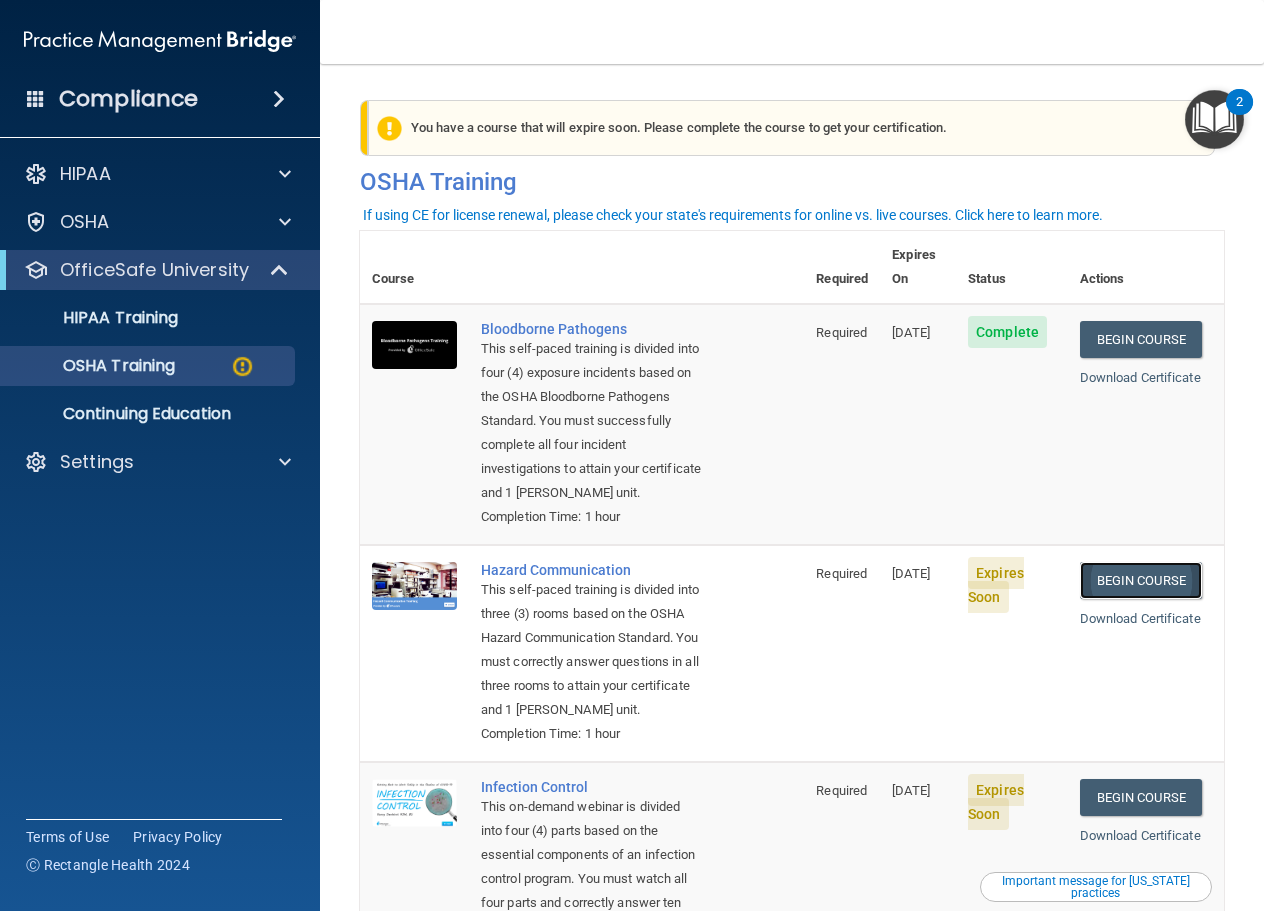 click on "Begin Course" at bounding box center [1141, 580] 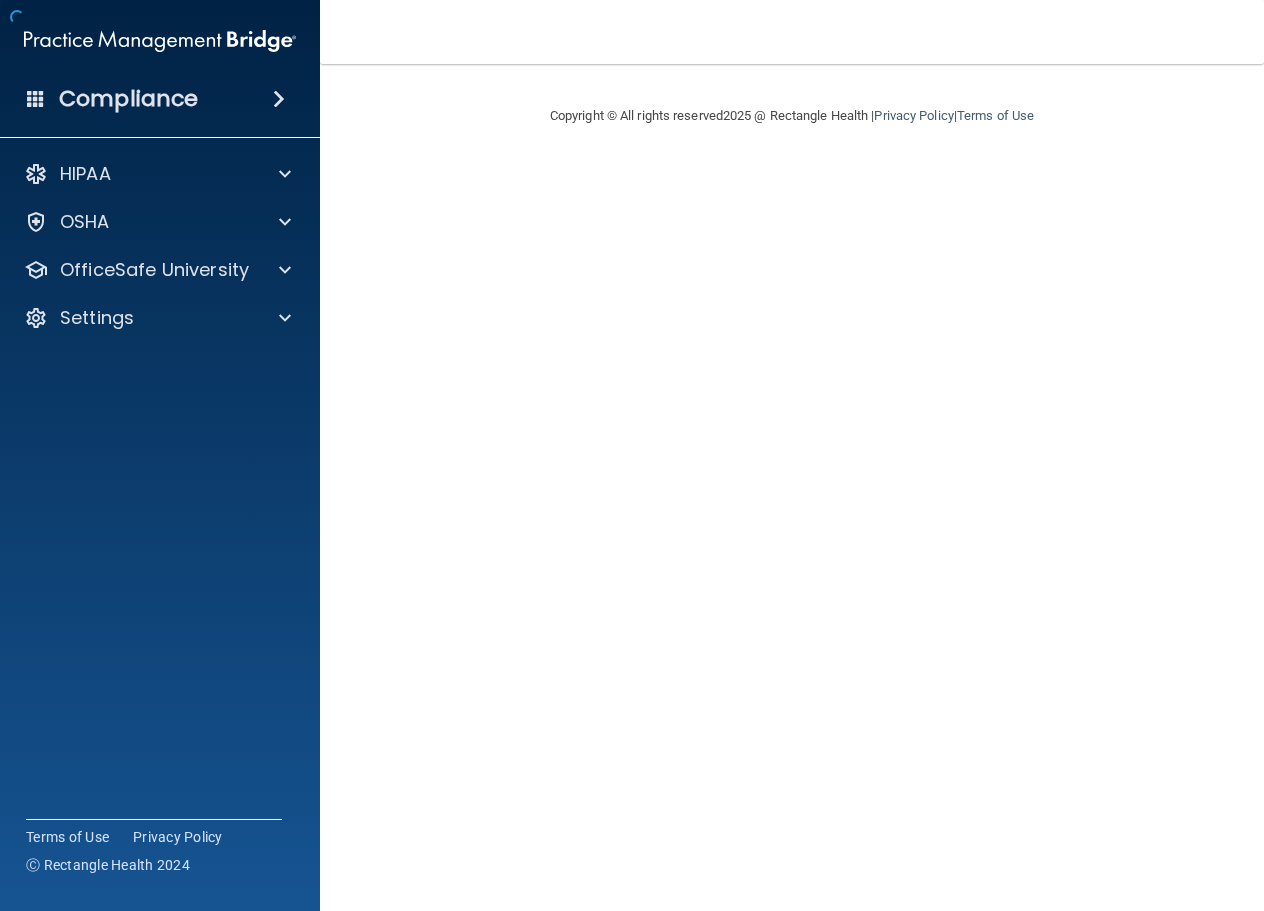 scroll, scrollTop: 0, scrollLeft: 0, axis: both 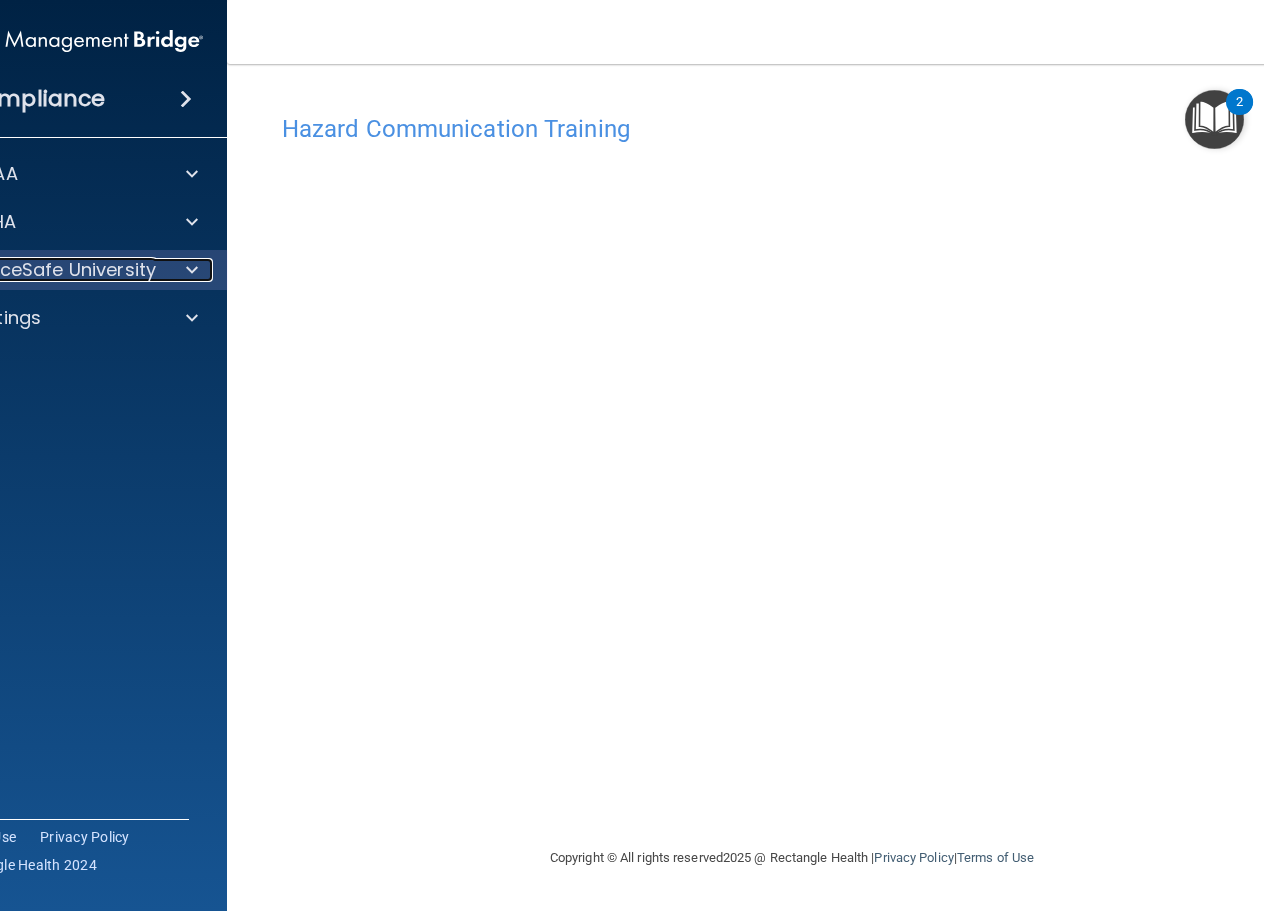 click on "OfficeSafe University" at bounding box center (61, 270) 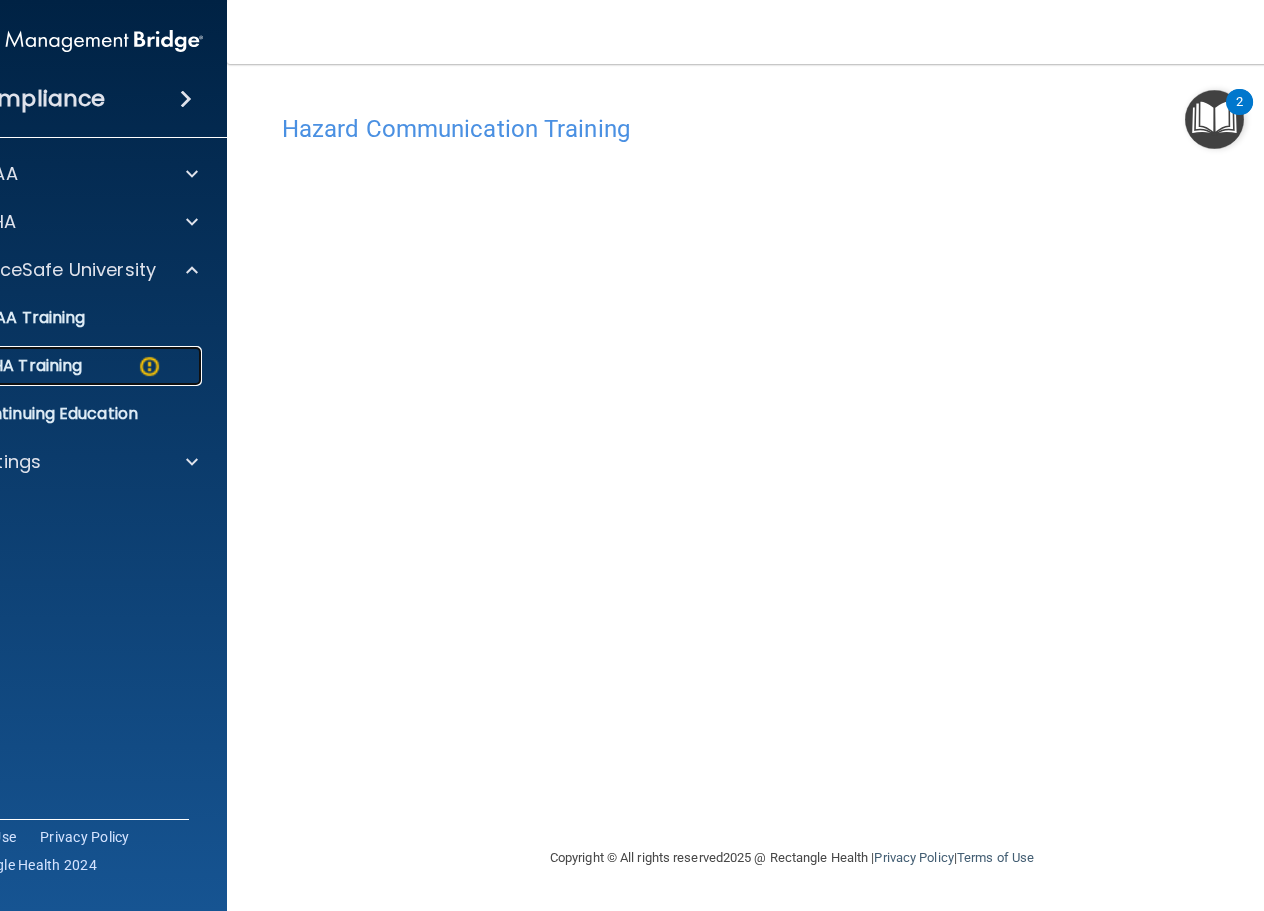 click on "OSHA Training" at bounding box center [1, 366] 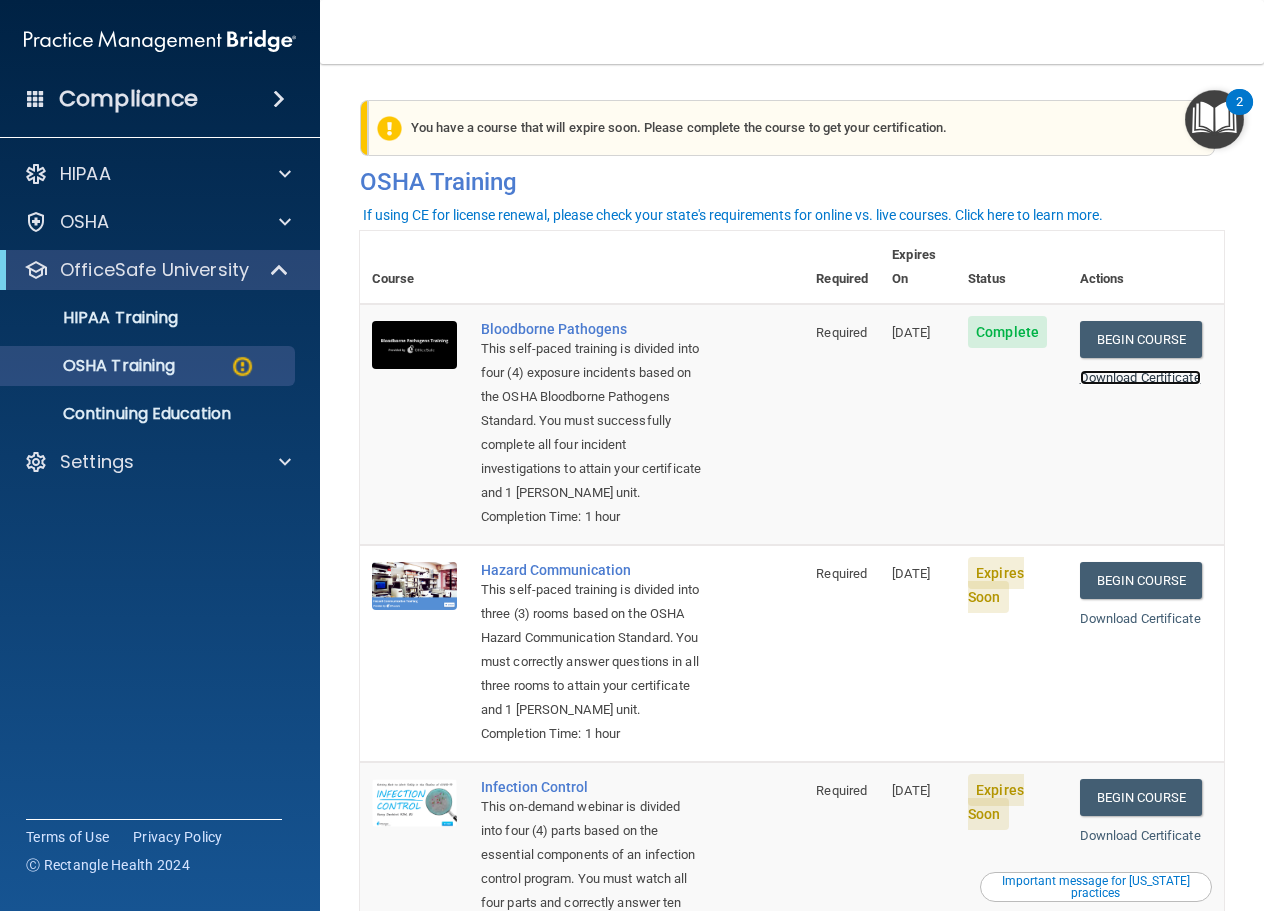 click on "Download Certificate" at bounding box center [1140, 377] 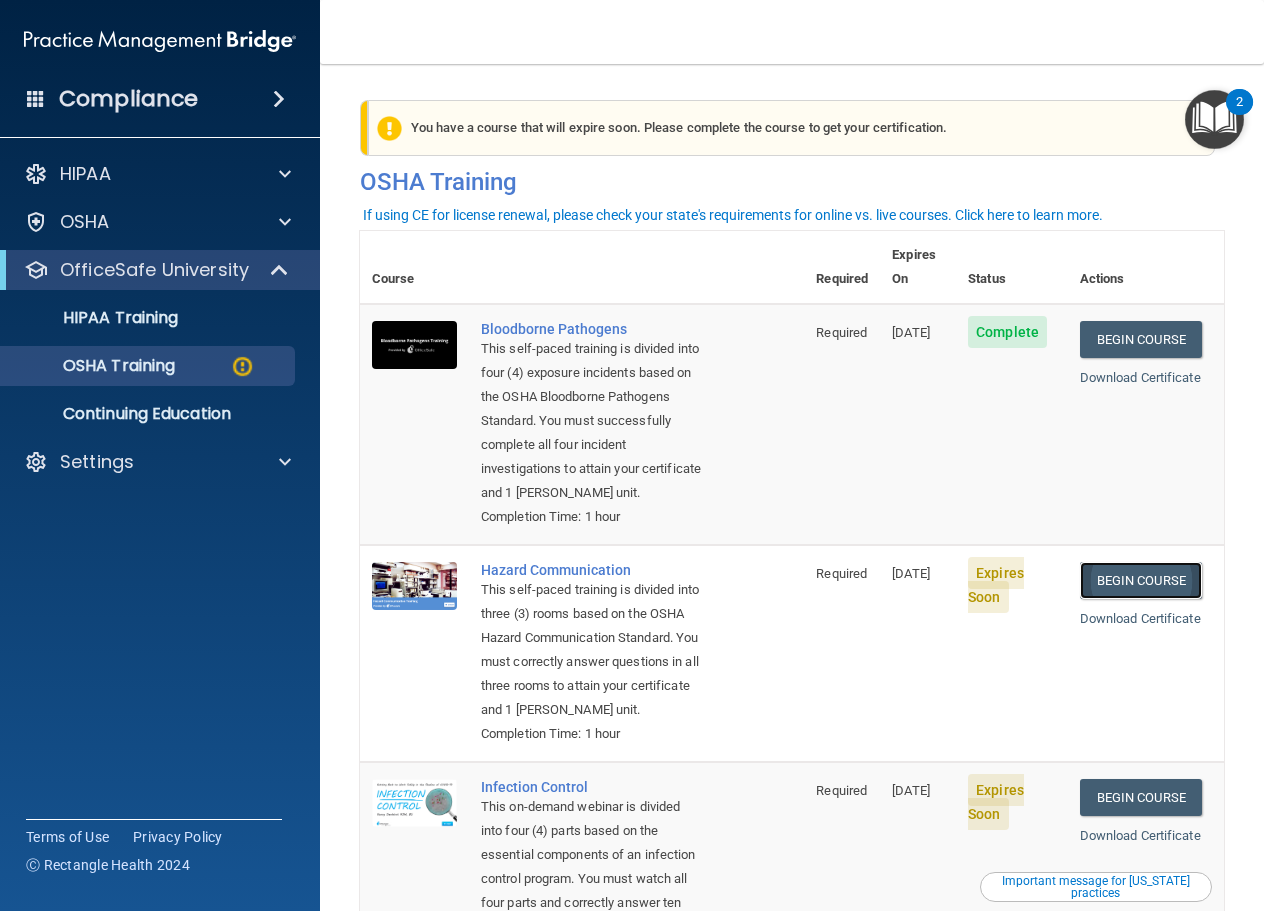 click on "Begin Course" at bounding box center (1141, 580) 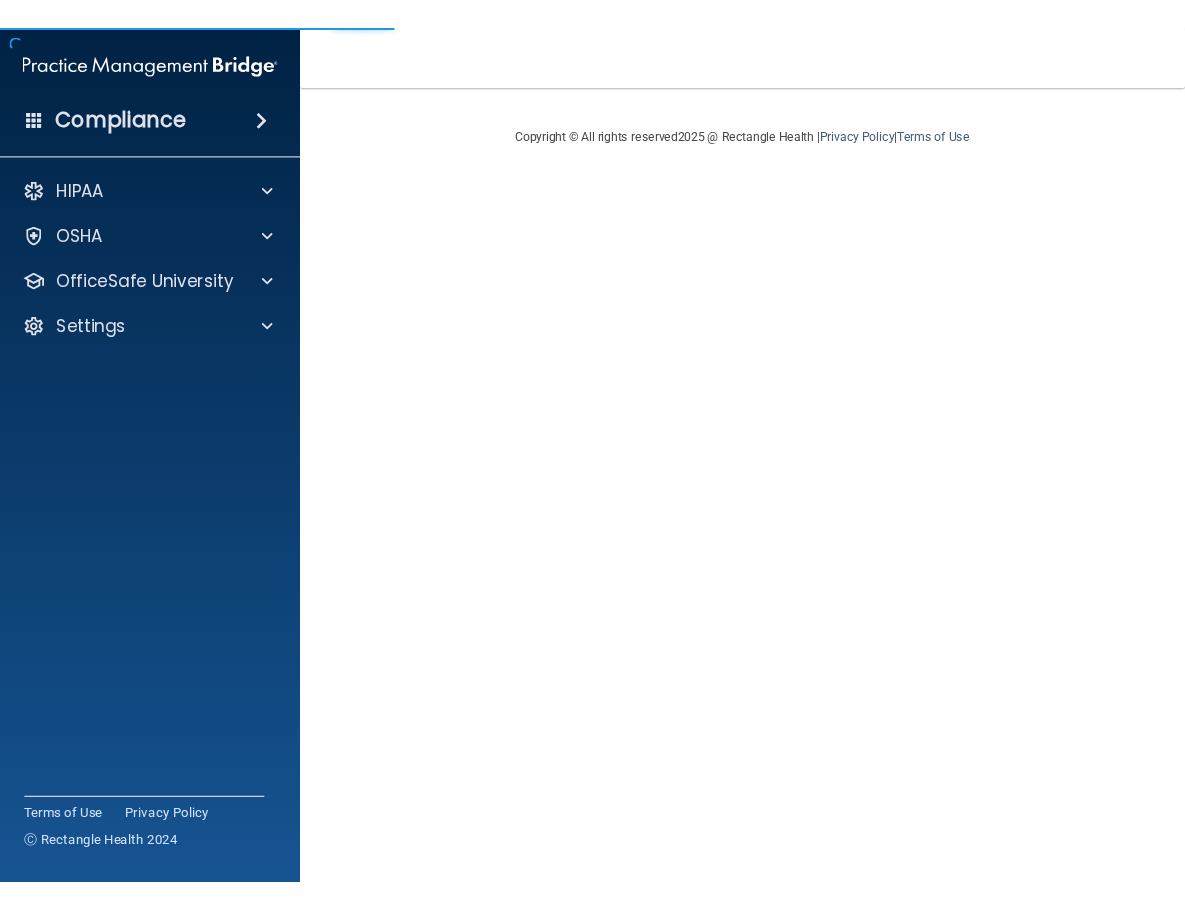 scroll, scrollTop: 0, scrollLeft: 0, axis: both 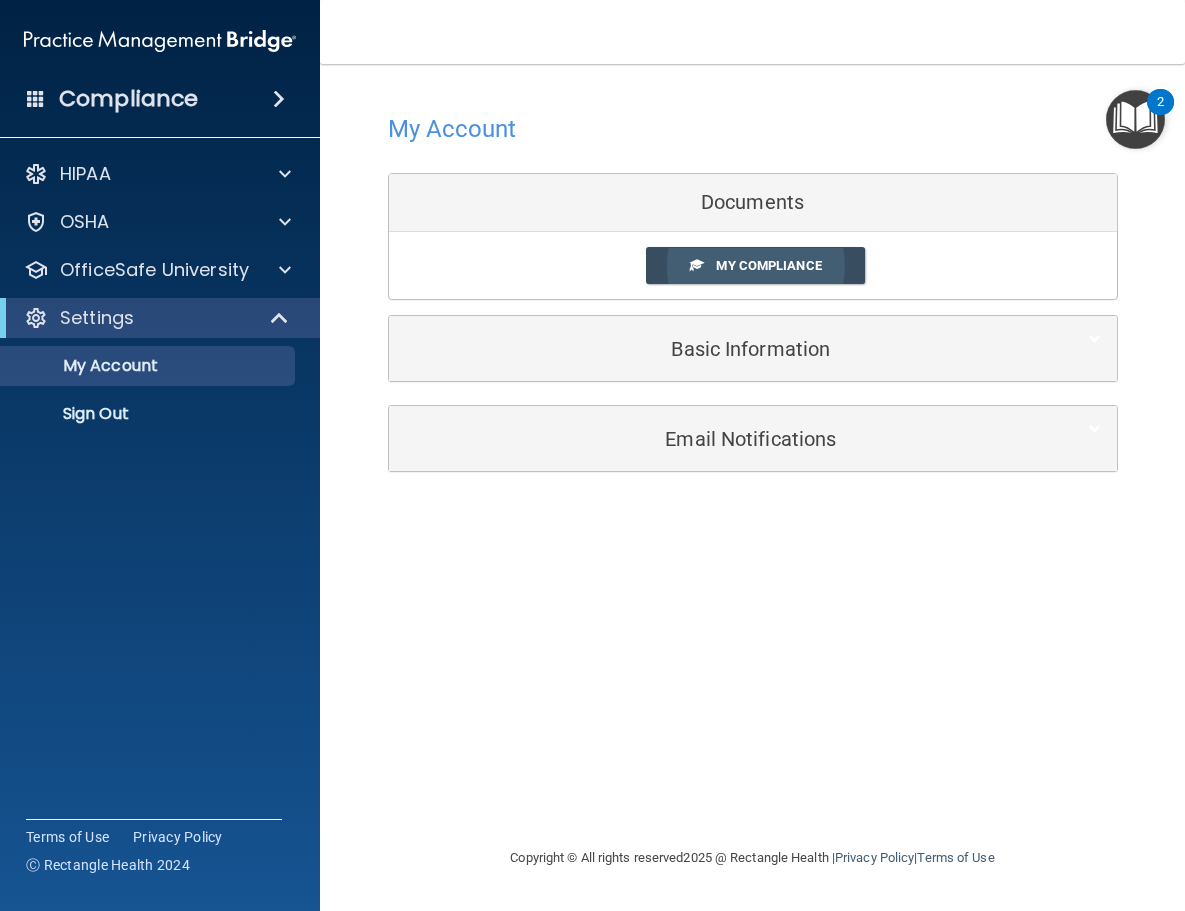 click on "My Compliance" at bounding box center (755, 265) 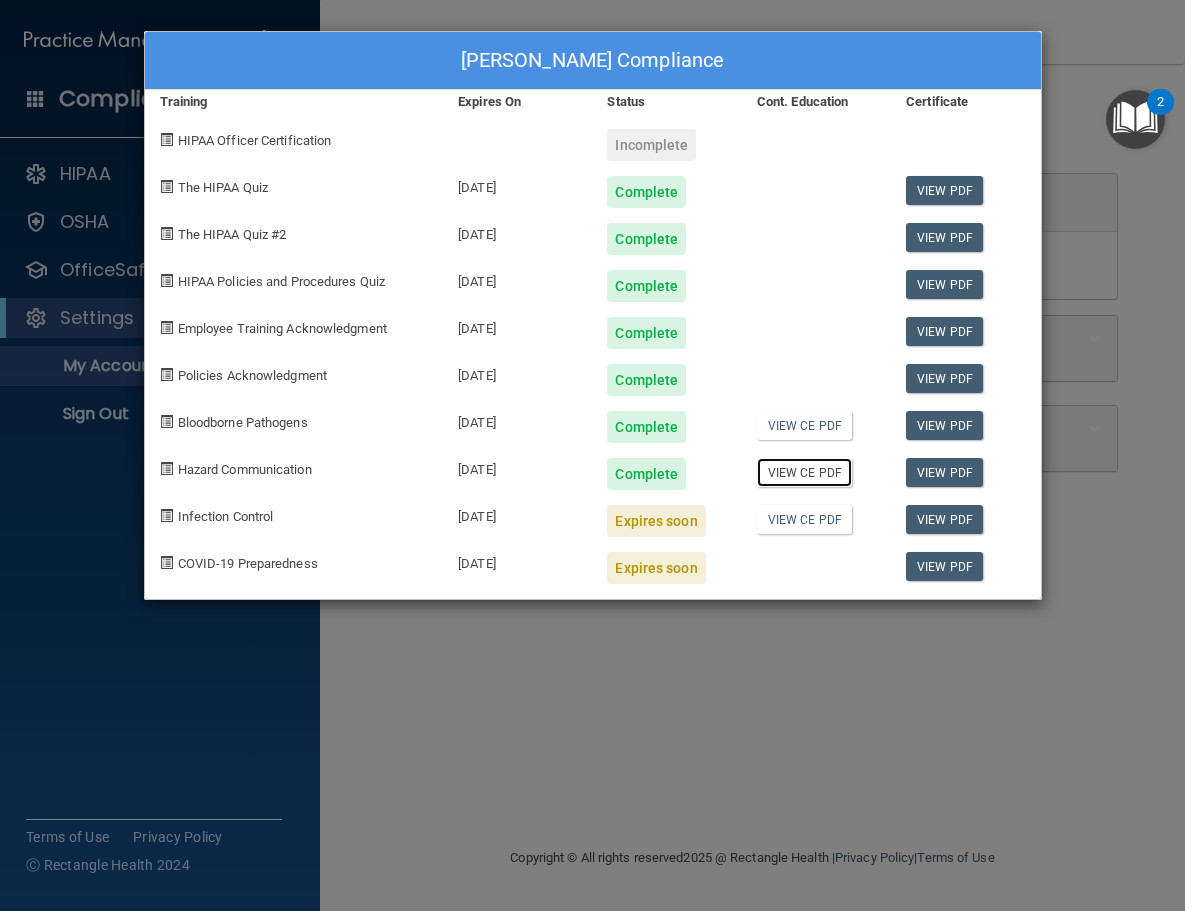 click on "View CE PDF" at bounding box center [804, 472] 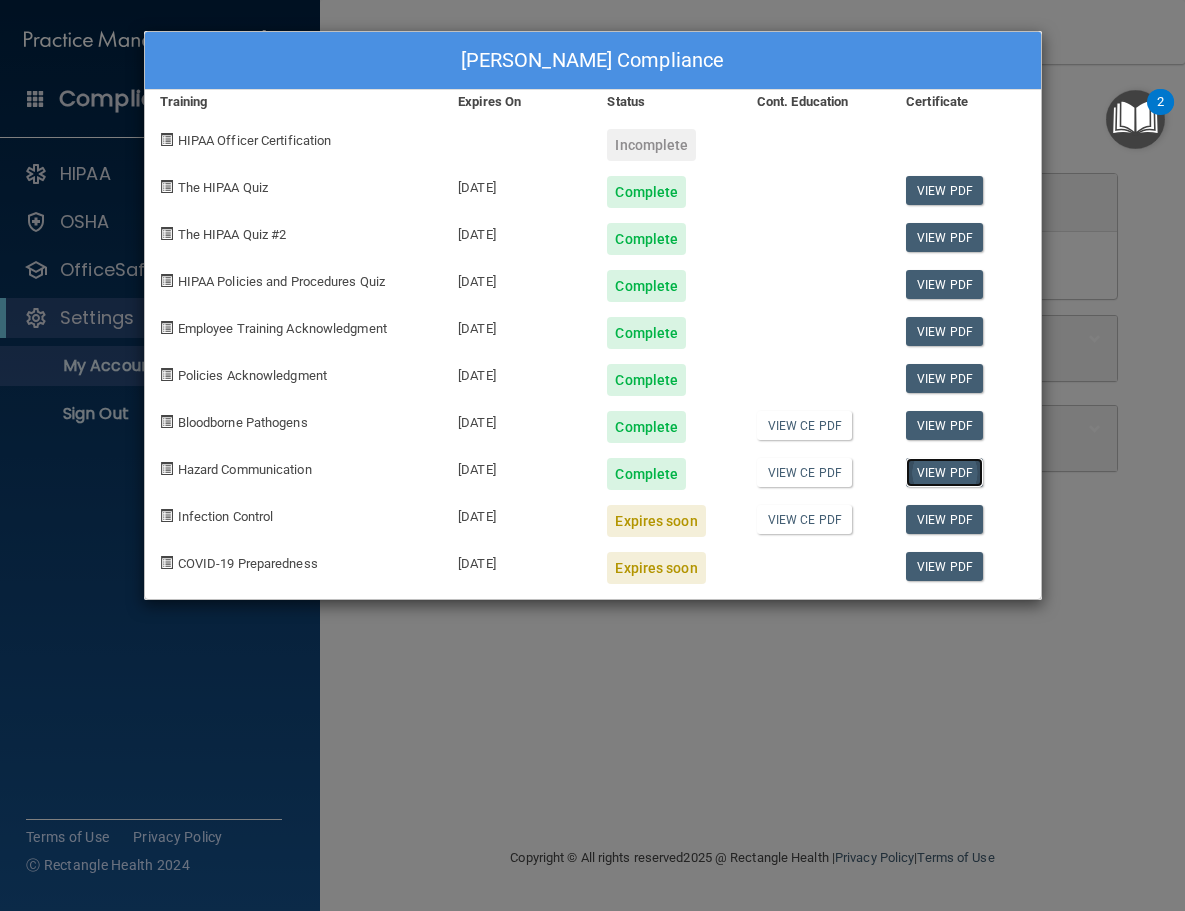 click on "View PDF" at bounding box center (944, 472) 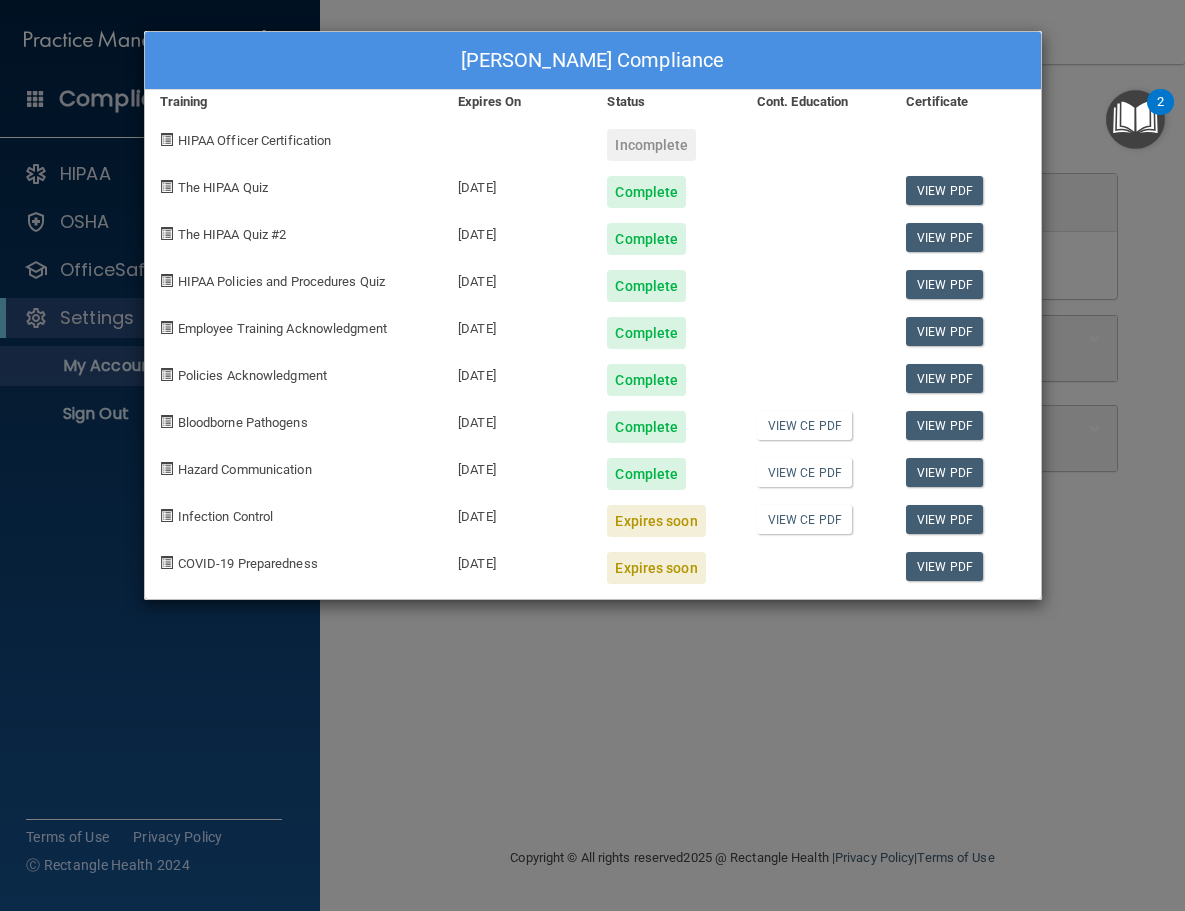 click on "Archie Quizon's Compliance      Training   Expires On   Status   Cont. Education   Certificate         HIPAA Officer Certification             Incomplete                      The HIPAA Quiz      07/28/2026       Complete              View PDF         The HIPAA Quiz #2      07/28/2026       Complete              View PDF         HIPAA Policies and Procedures Quiz      07/28/2026       Complete              View PDF         Employee Training Acknowledgment      07/28/2026       Complete              View PDF         Policies Acknowledgment      07/28/2026       Complete              View PDF         Bloodborne Pathogens      07/28/2026       Complete        View CE PDF       View PDF         Hazard Communication      07/28/2026       Complete        View CE PDF       View PDF         Infection Control      08/01/2025       Expires soon        View CE PDF       View PDF         COVID-19 Preparedness      08/01/2025       Expires soon              View PDF" at bounding box center [592, 455] 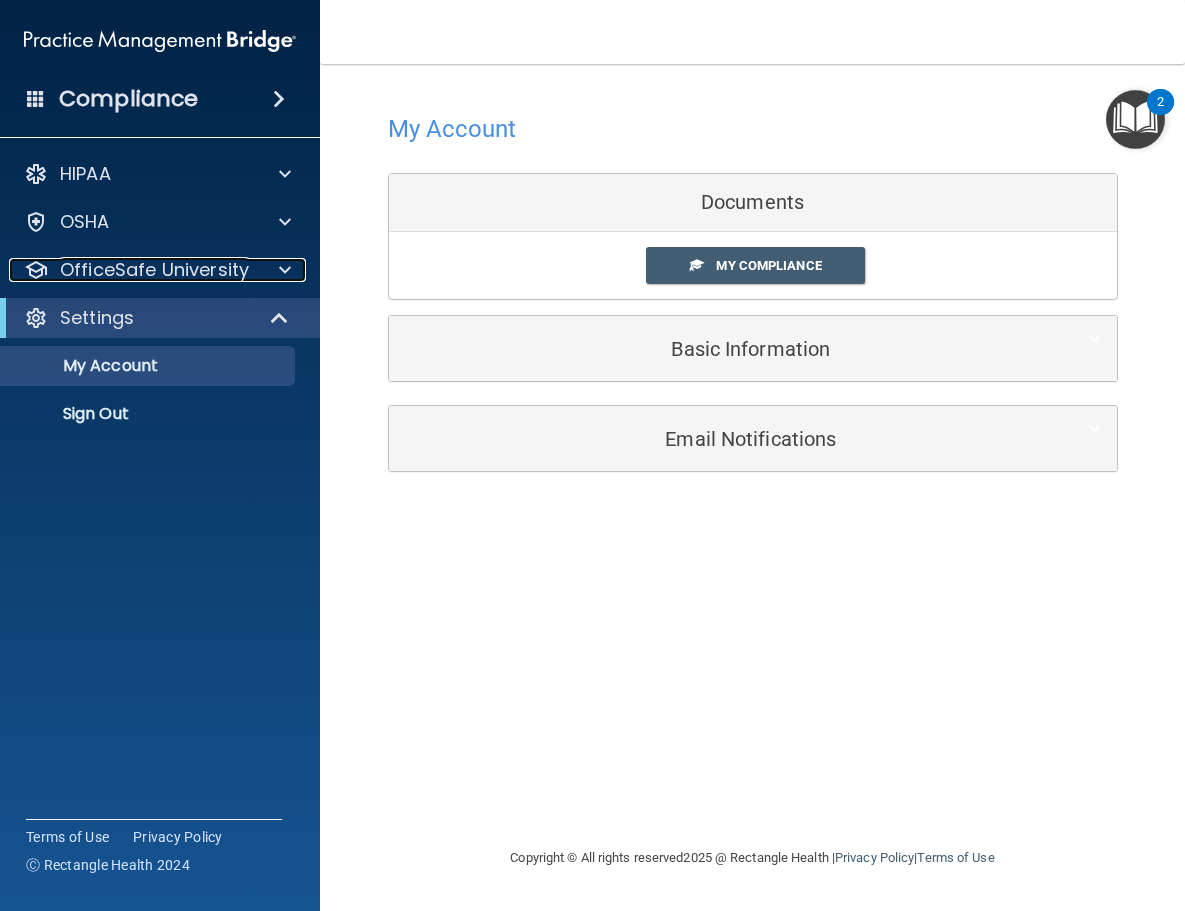 click on "OfficeSafe University" at bounding box center (154, 270) 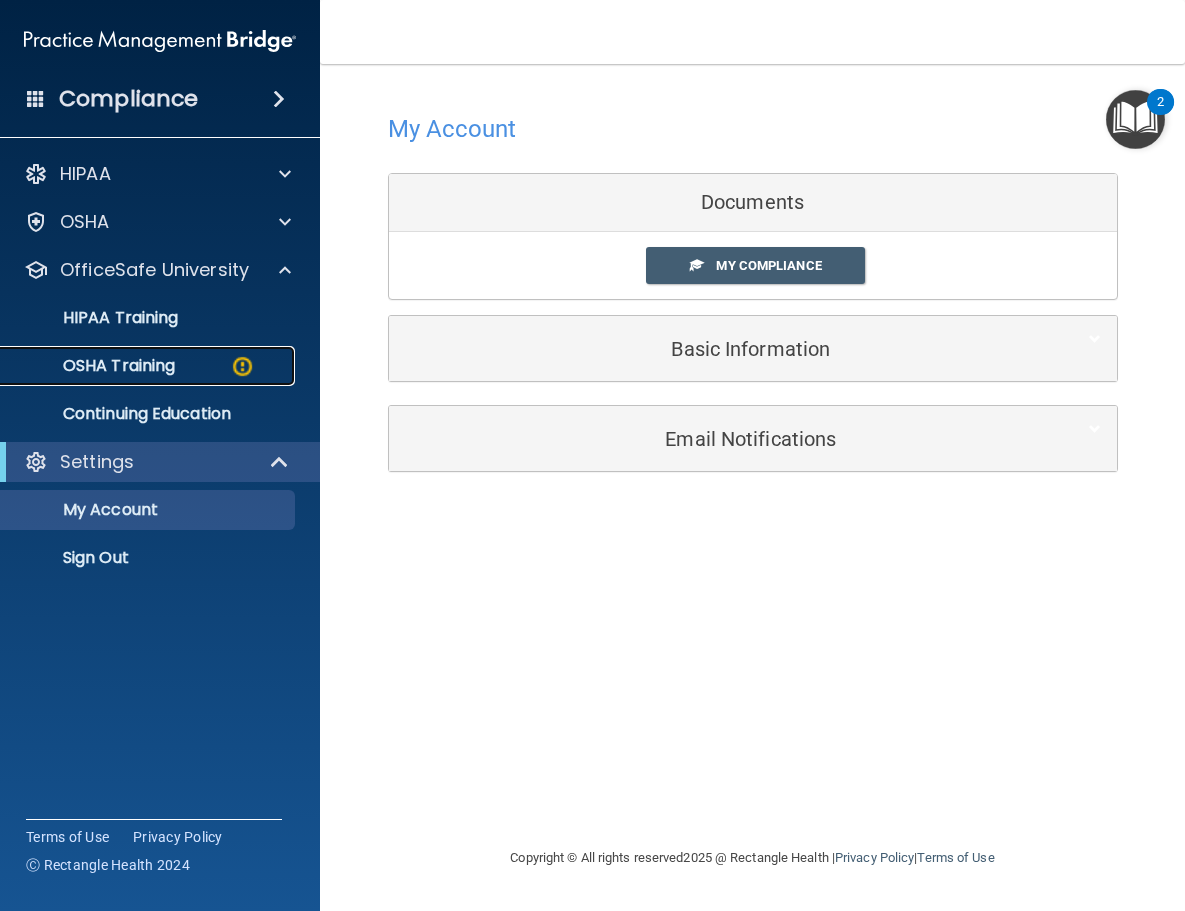 click on "OSHA Training" at bounding box center (94, 366) 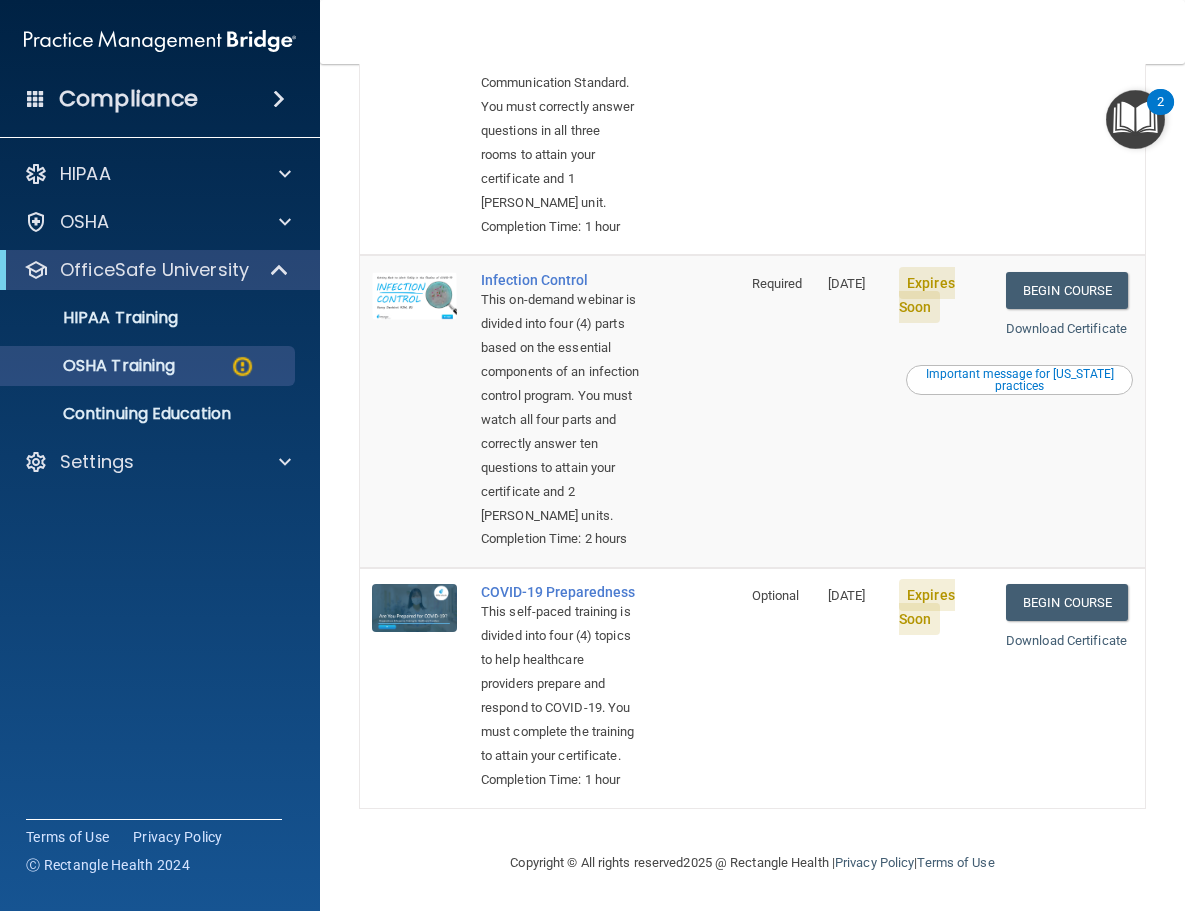 scroll, scrollTop: 700, scrollLeft: 0, axis: vertical 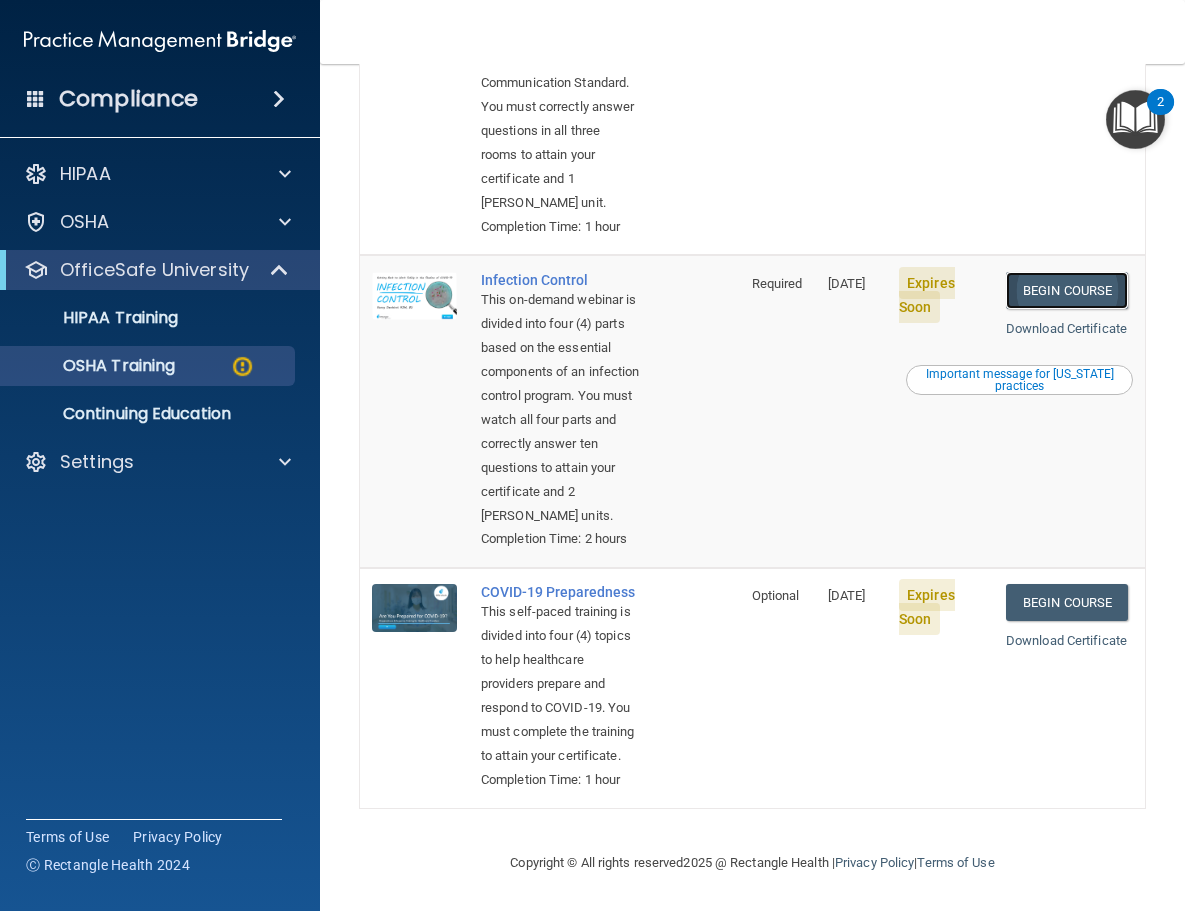 click on "Begin Course" at bounding box center [1067, 290] 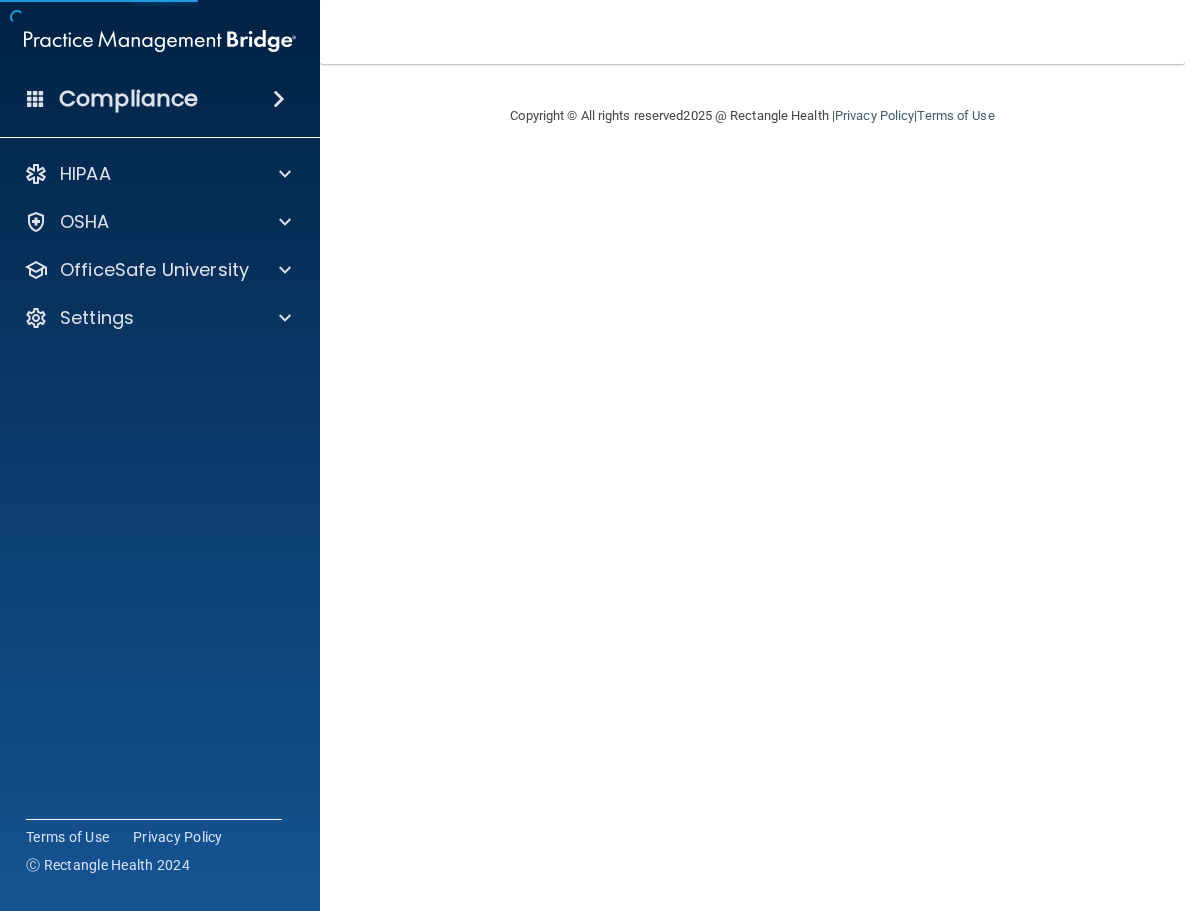 scroll, scrollTop: 0, scrollLeft: 0, axis: both 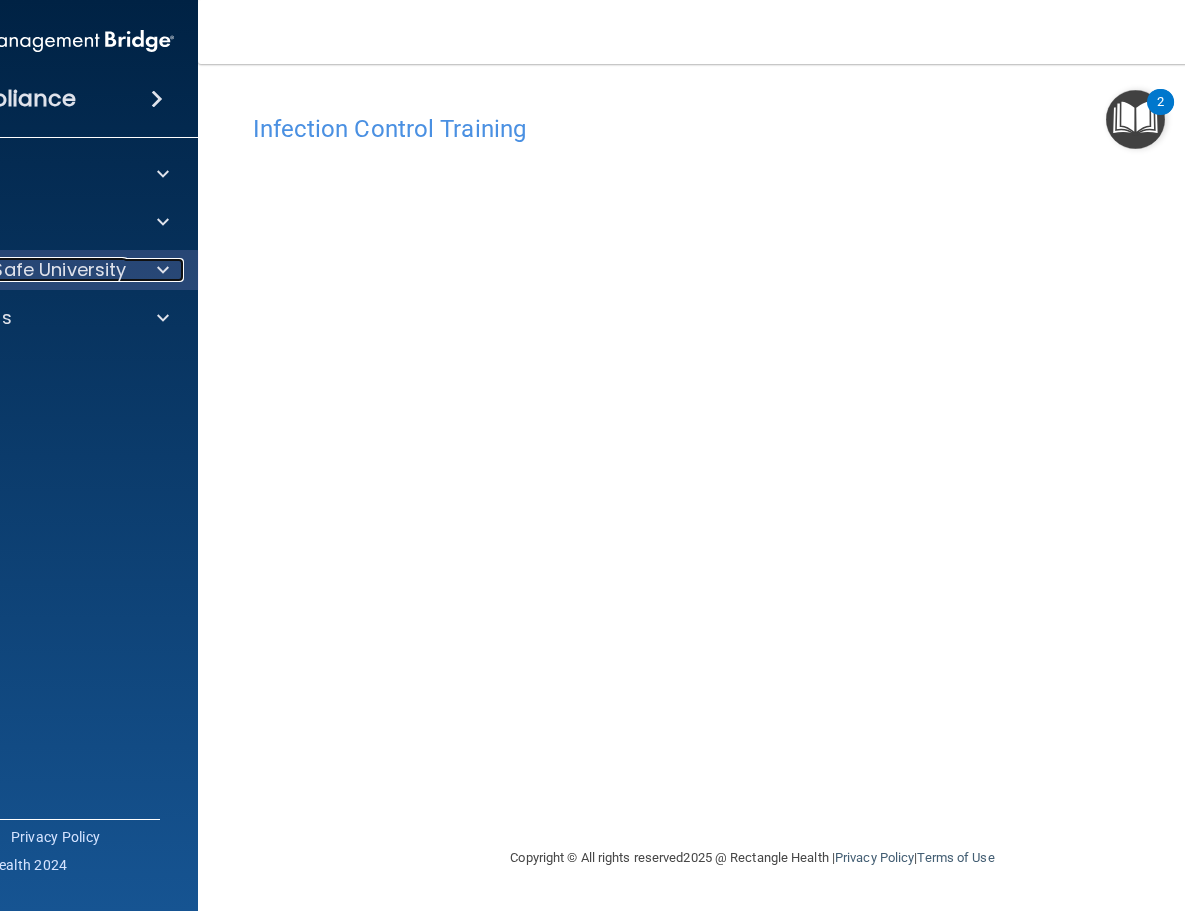 click on "OfficeSafe University" at bounding box center (32, 270) 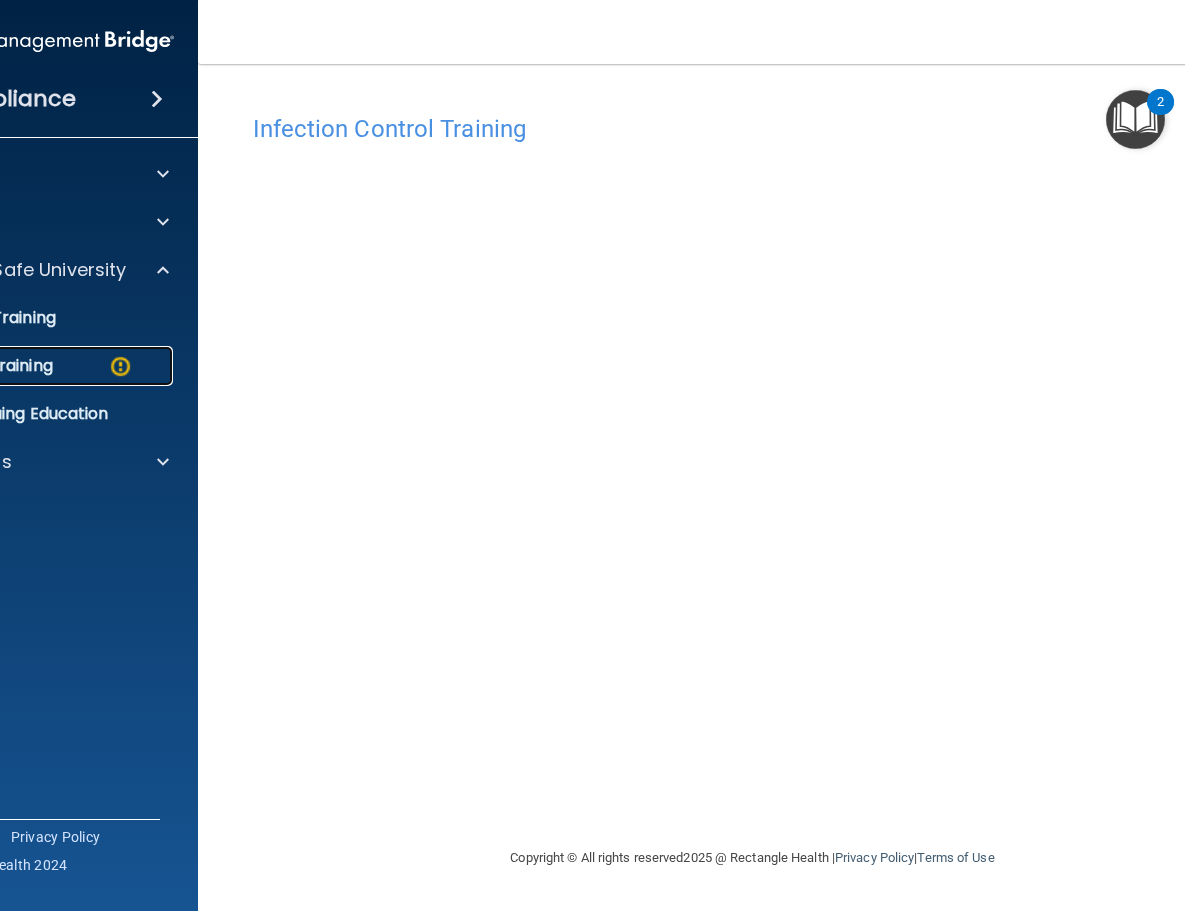 click on "OSHA Training" at bounding box center [-28, 366] 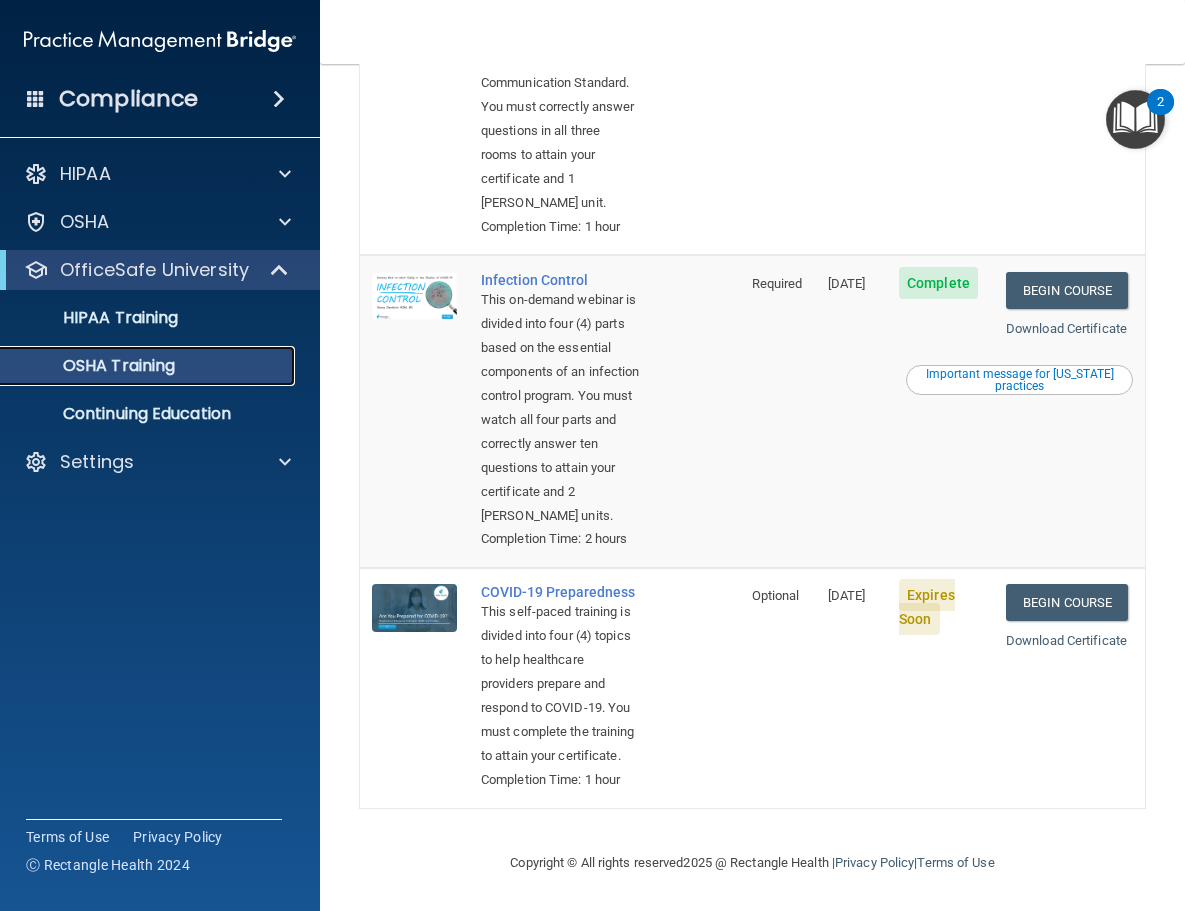 scroll, scrollTop: 1035, scrollLeft: 0, axis: vertical 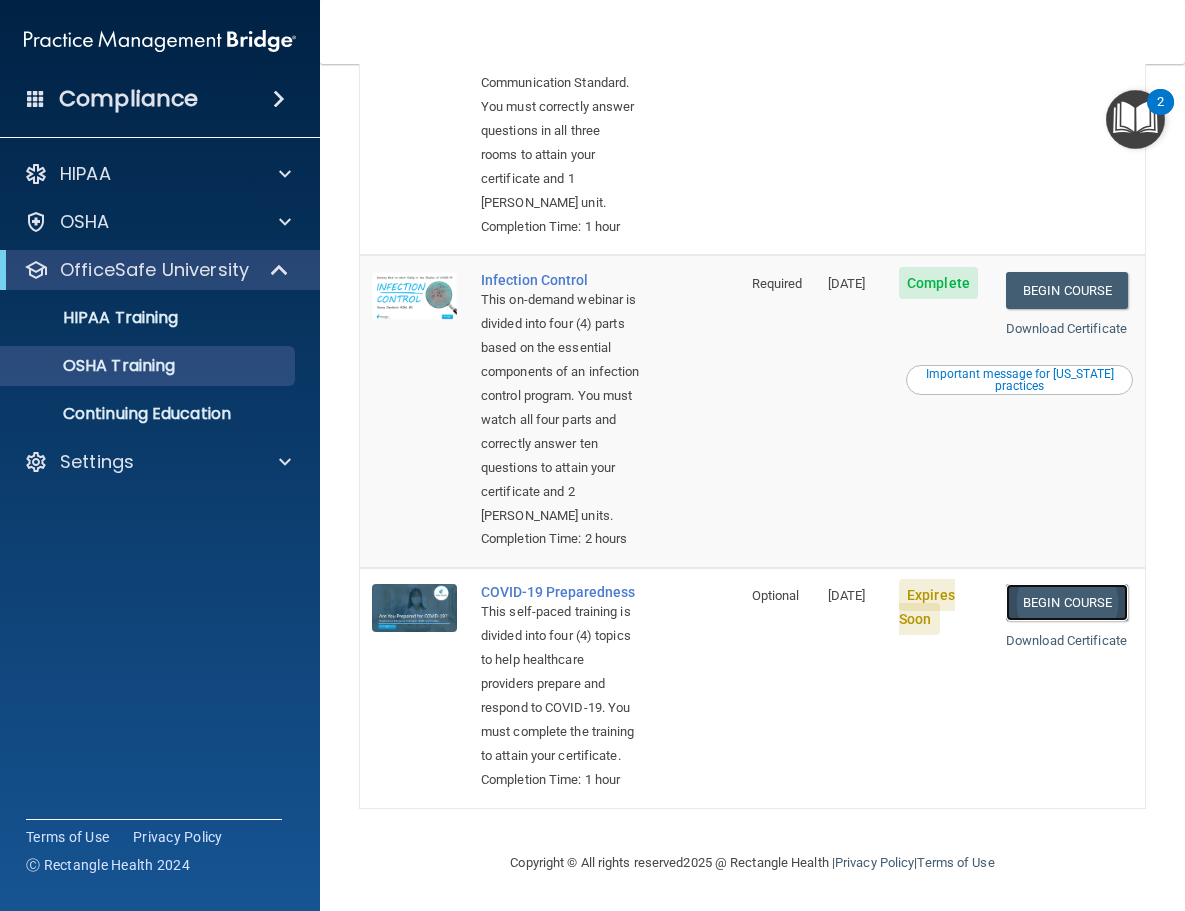 click on "Begin Course" at bounding box center (1067, 602) 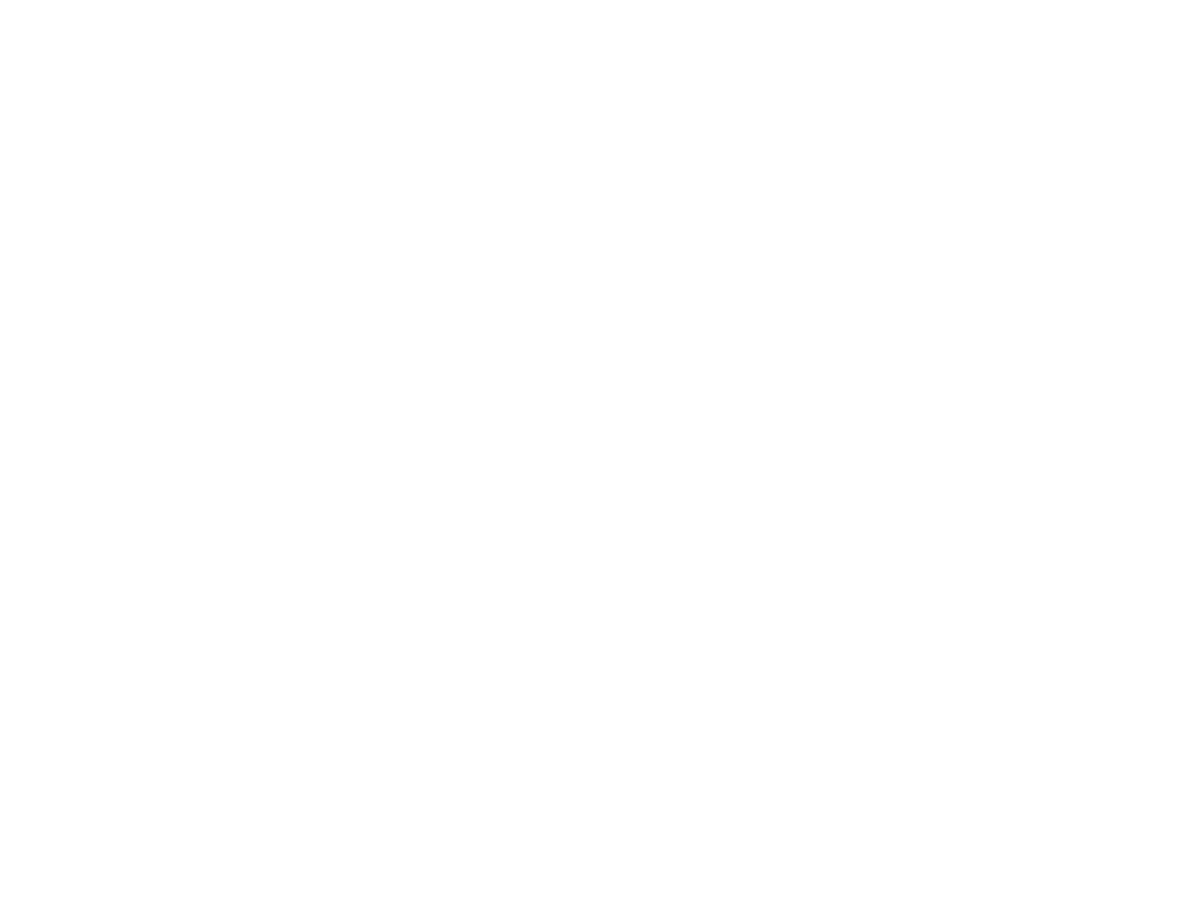 scroll, scrollTop: 0, scrollLeft: 0, axis: both 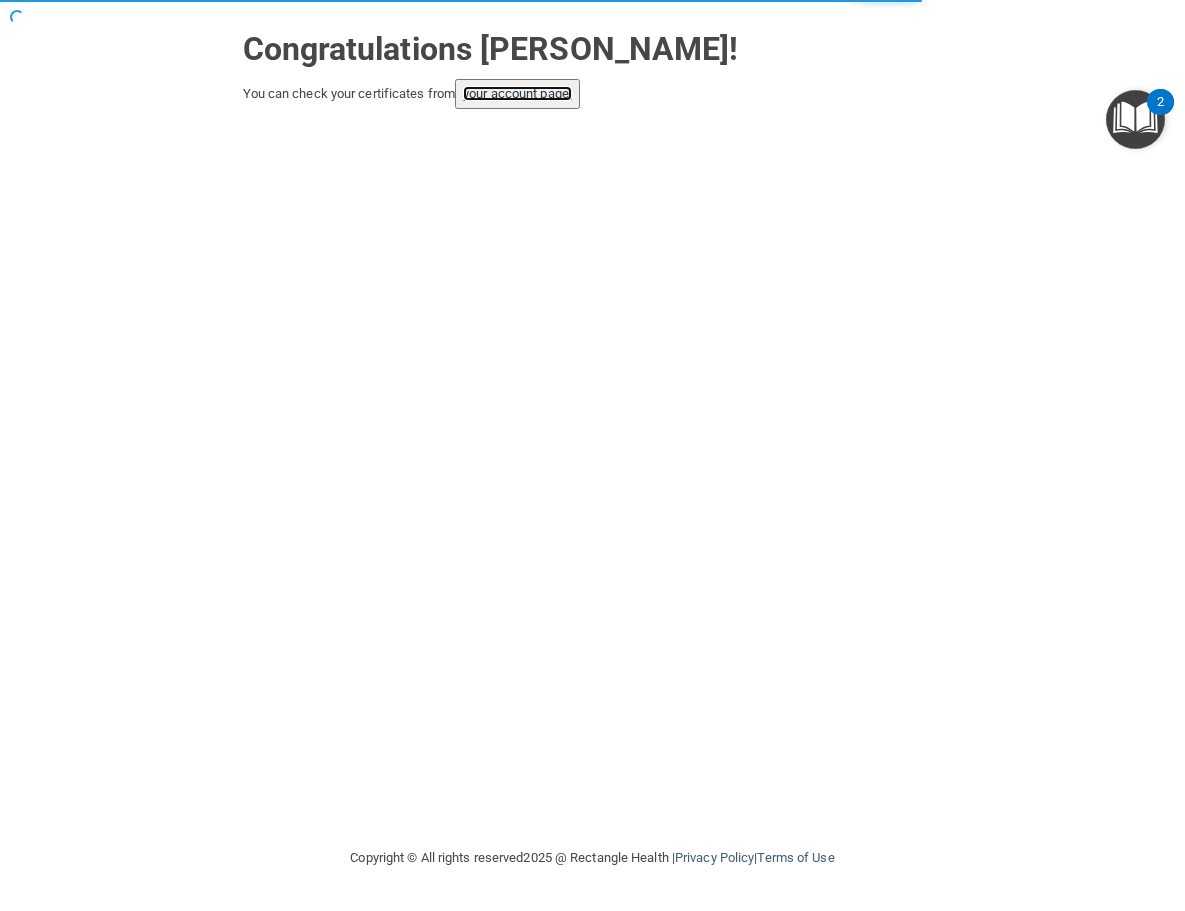 click on "your account page!" at bounding box center (517, 93) 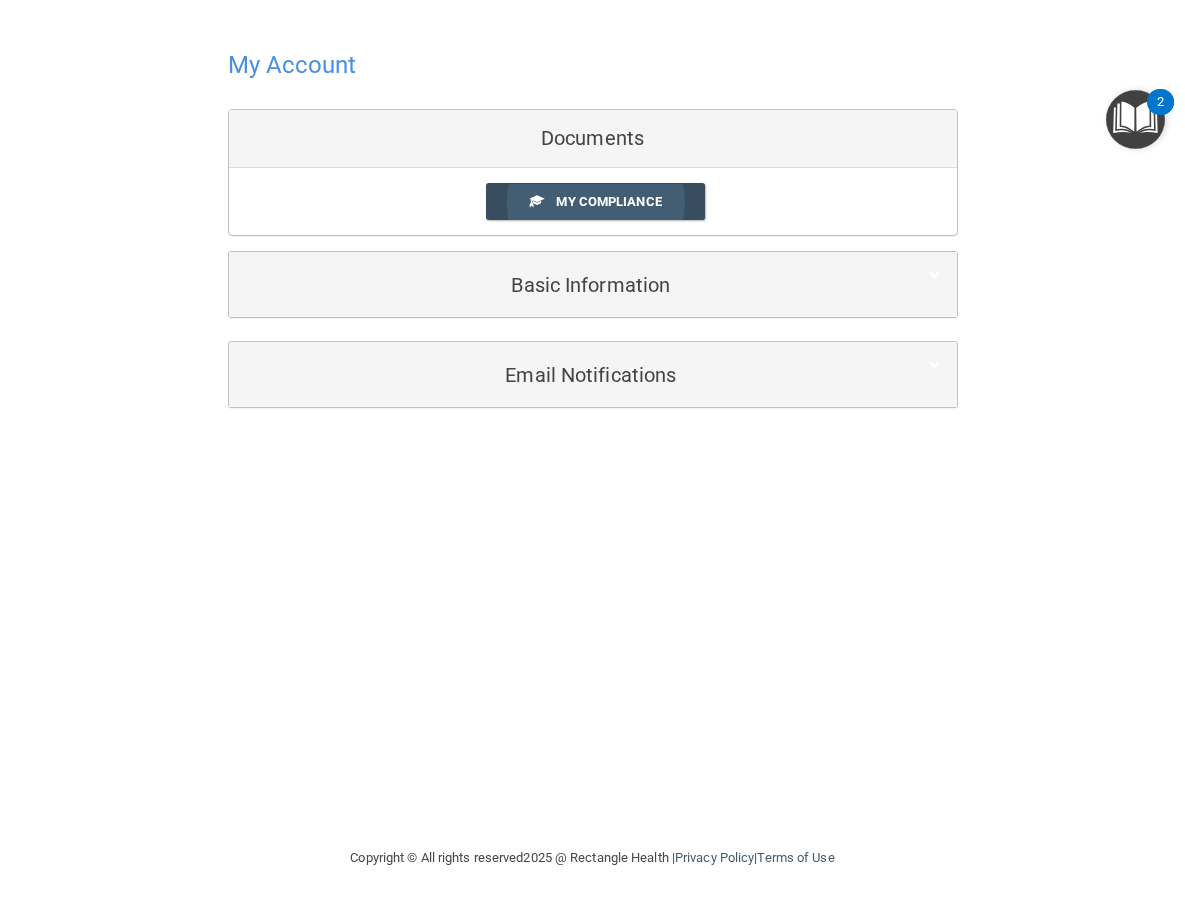 click on "My Compliance" at bounding box center (608, 201) 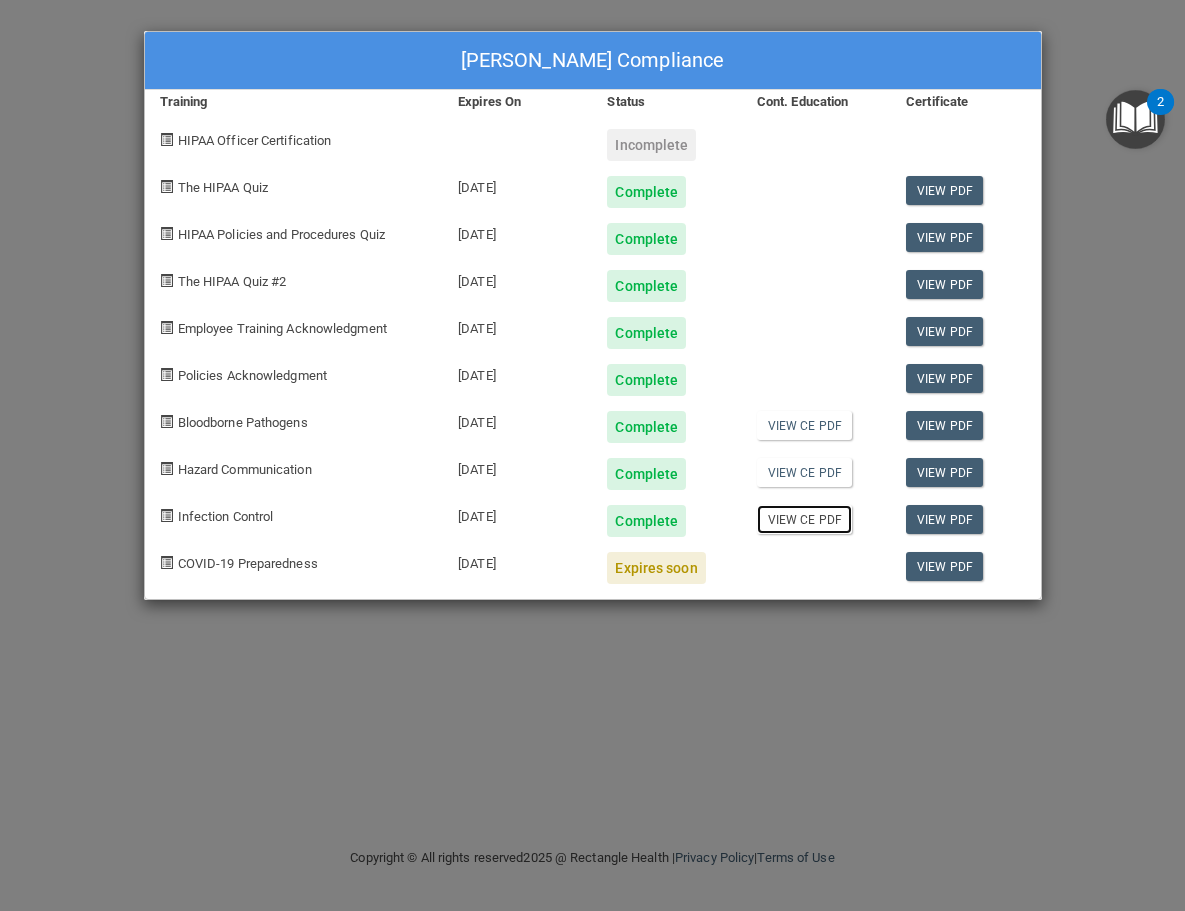 click on "View CE PDF" at bounding box center [804, 519] 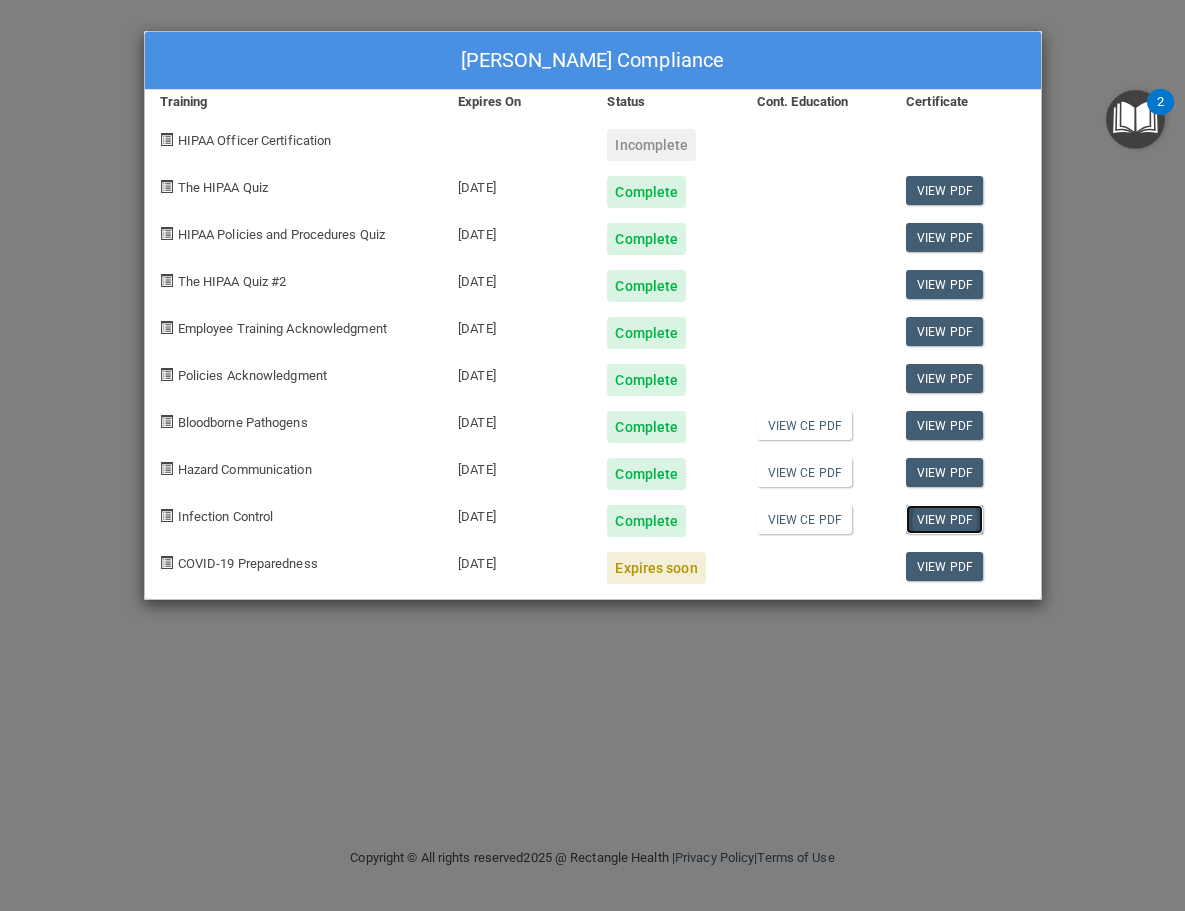 click on "View PDF" at bounding box center [944, 519] 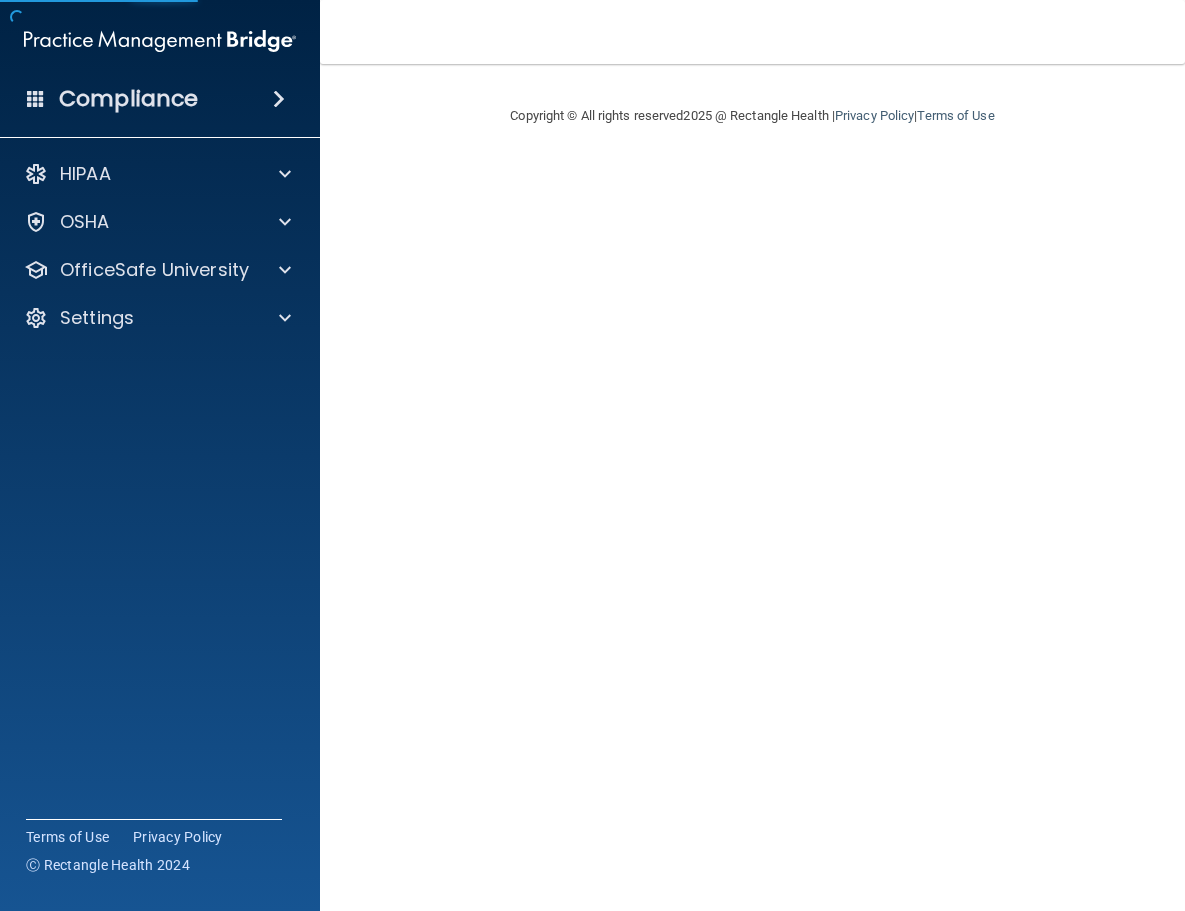 scroll, scrollTop: 0, scrollLeft: 0, axis: both 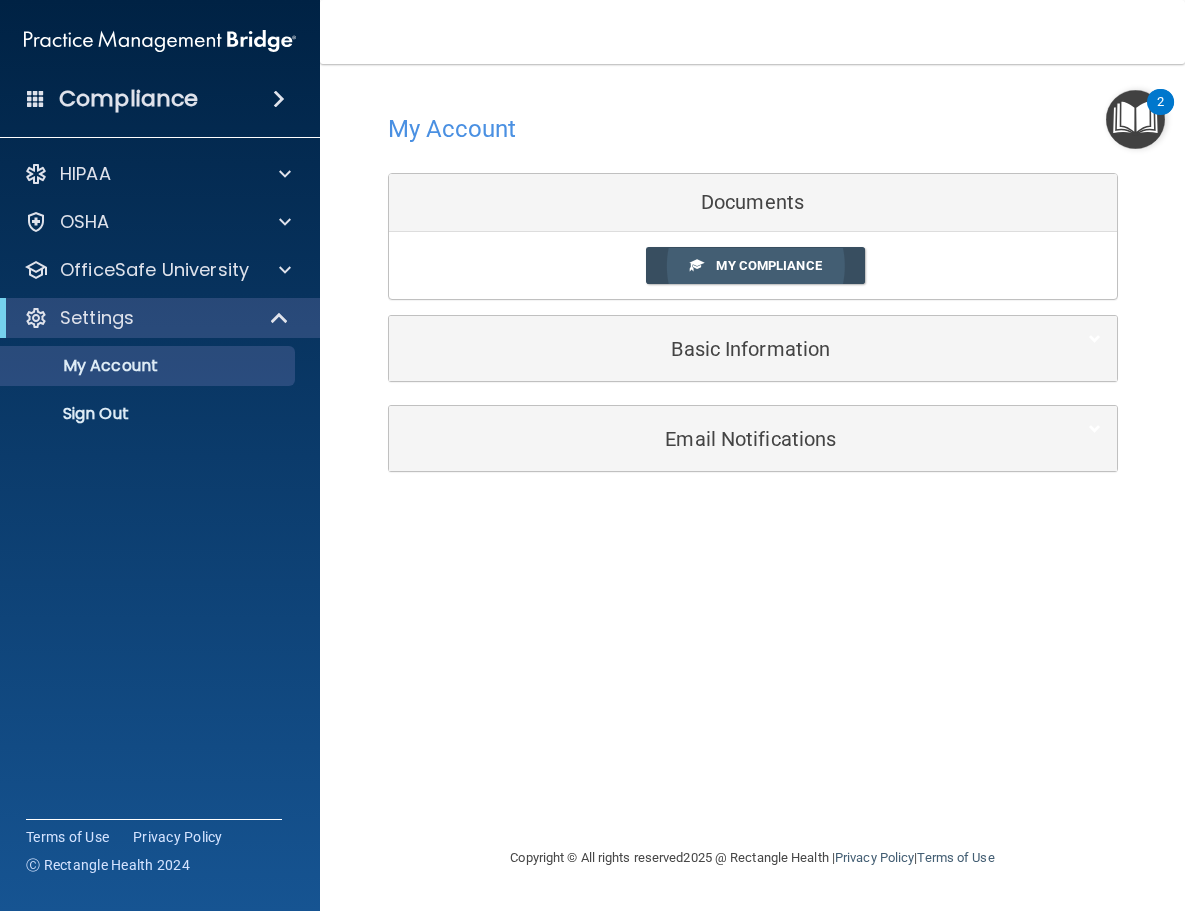 click on "My Compliance" at bounding box center [755, 265] 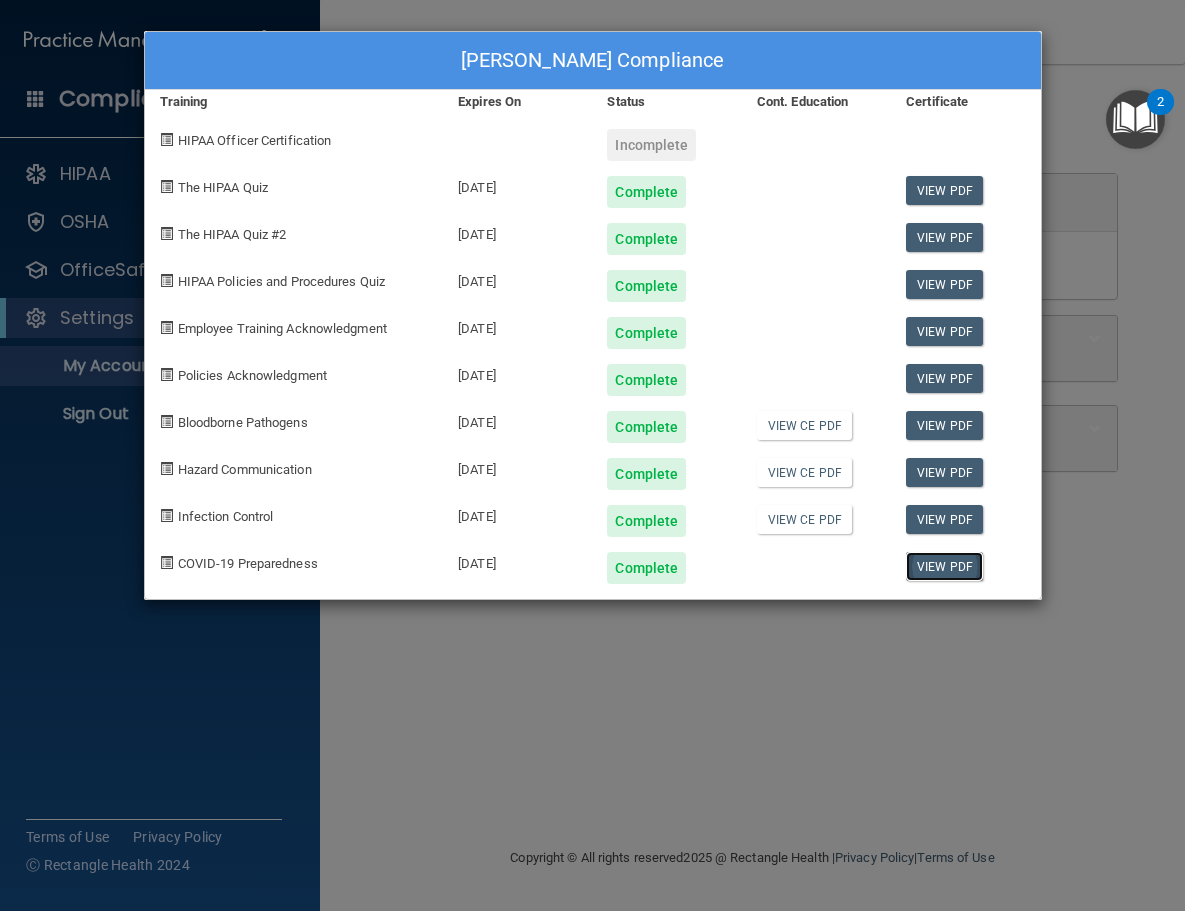 click on "View PDF" at bounding box center (944, 566) 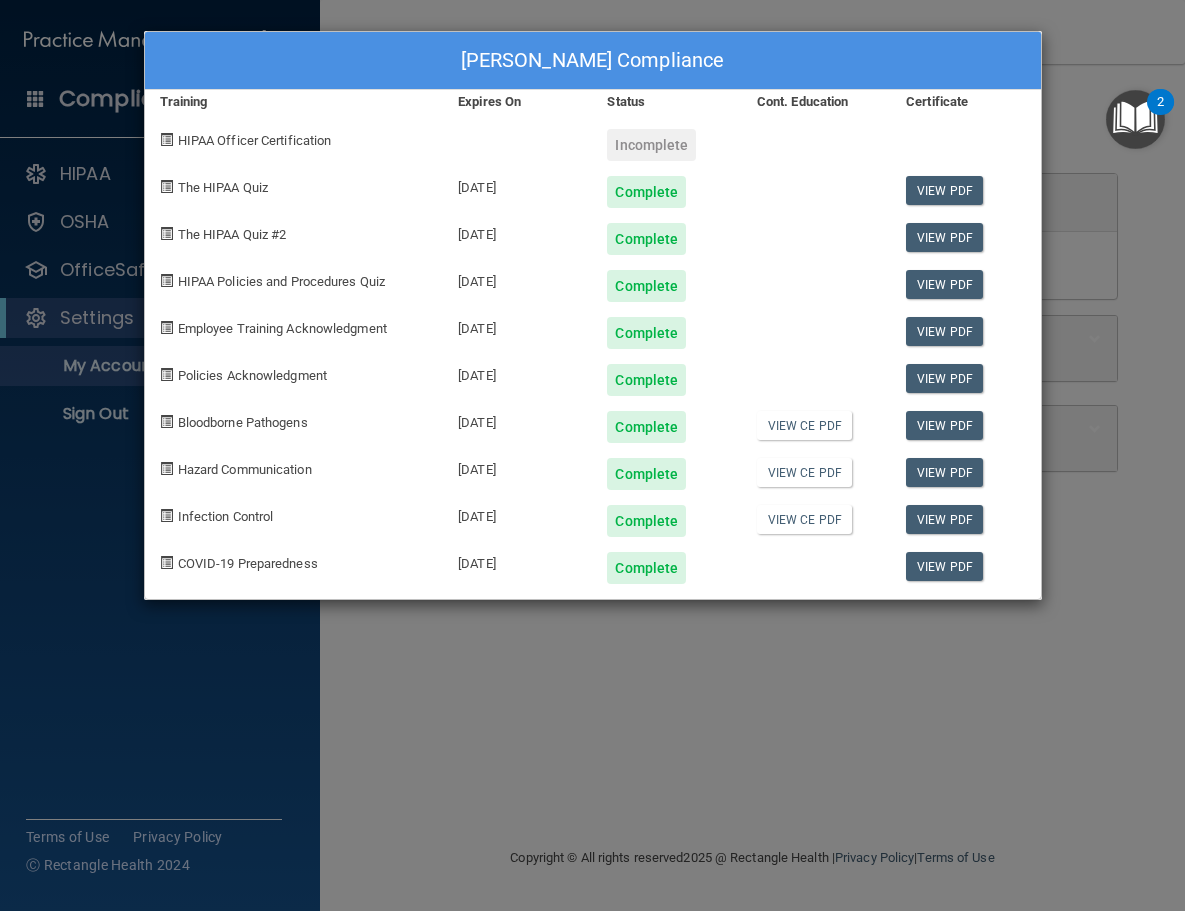 click on "[PERSON_NAME] Compliance      Training   Expires On   Status   Cont. Education   Certificate         HIPAA Officer Certification             Incomplete                      The HIPAA Quiz      [DATE]       Complete              View PDF         The HIPAA Quiz #2      [DATE]       Complete              View PDF         HIPAA Policies and Procedures Quiz      [DATE]       Complete              View PDF         Employee Training Acknowledgment      [DATE]       Complete              View PDF         Policies Acknowledgment      [DATE]       Complete              View PDF         Bloodborne Pathogens      [DATE]       Complete        View CE PDF       View PDF         Hazard Communication      [DATE]       Complete        View CE PDF       View PDF         Infection Control      [DATE]       Complete        View CE PDF       View PDF         COVID-19 Preparedness      [DATE]       Complete              View PDF" at bounding box center (592, 455) 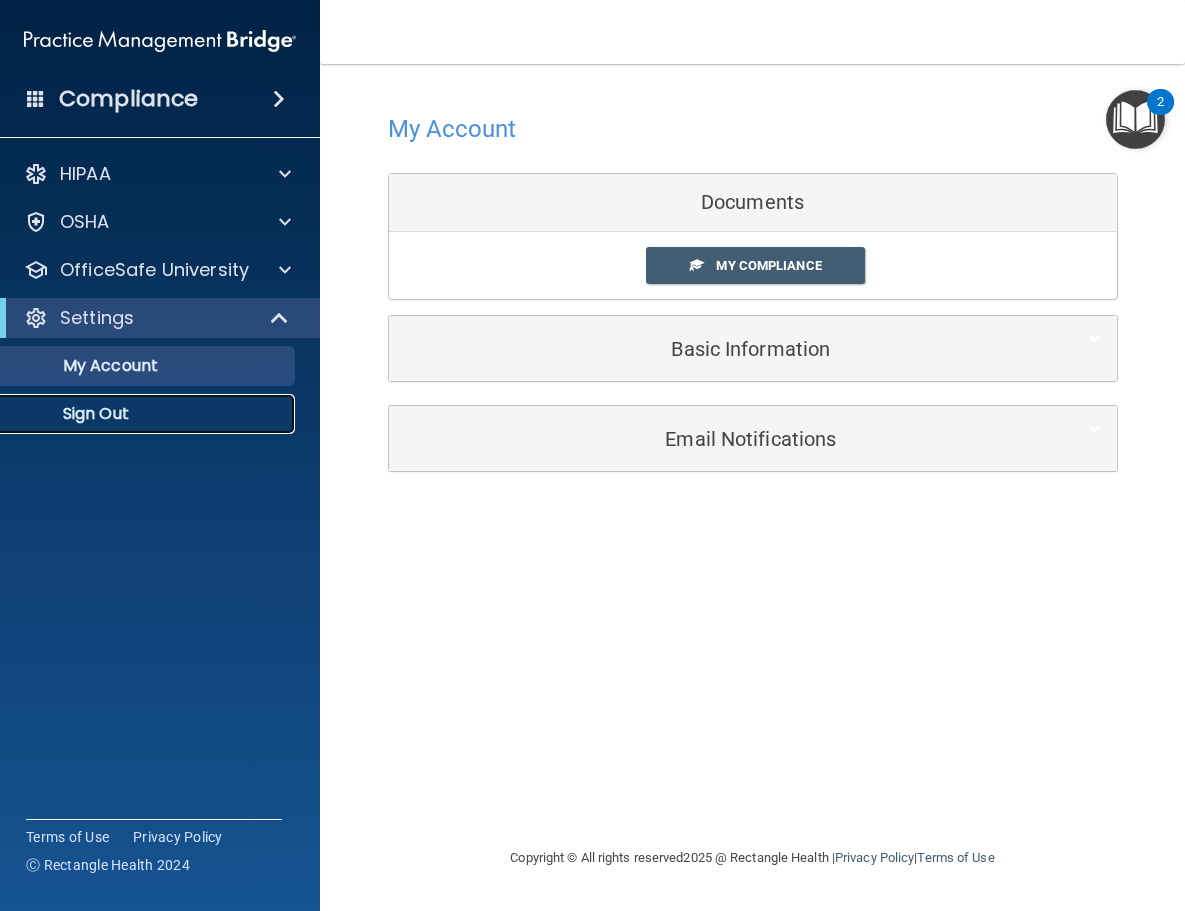 click on "Sign Out" at bounding box center [149, 414] 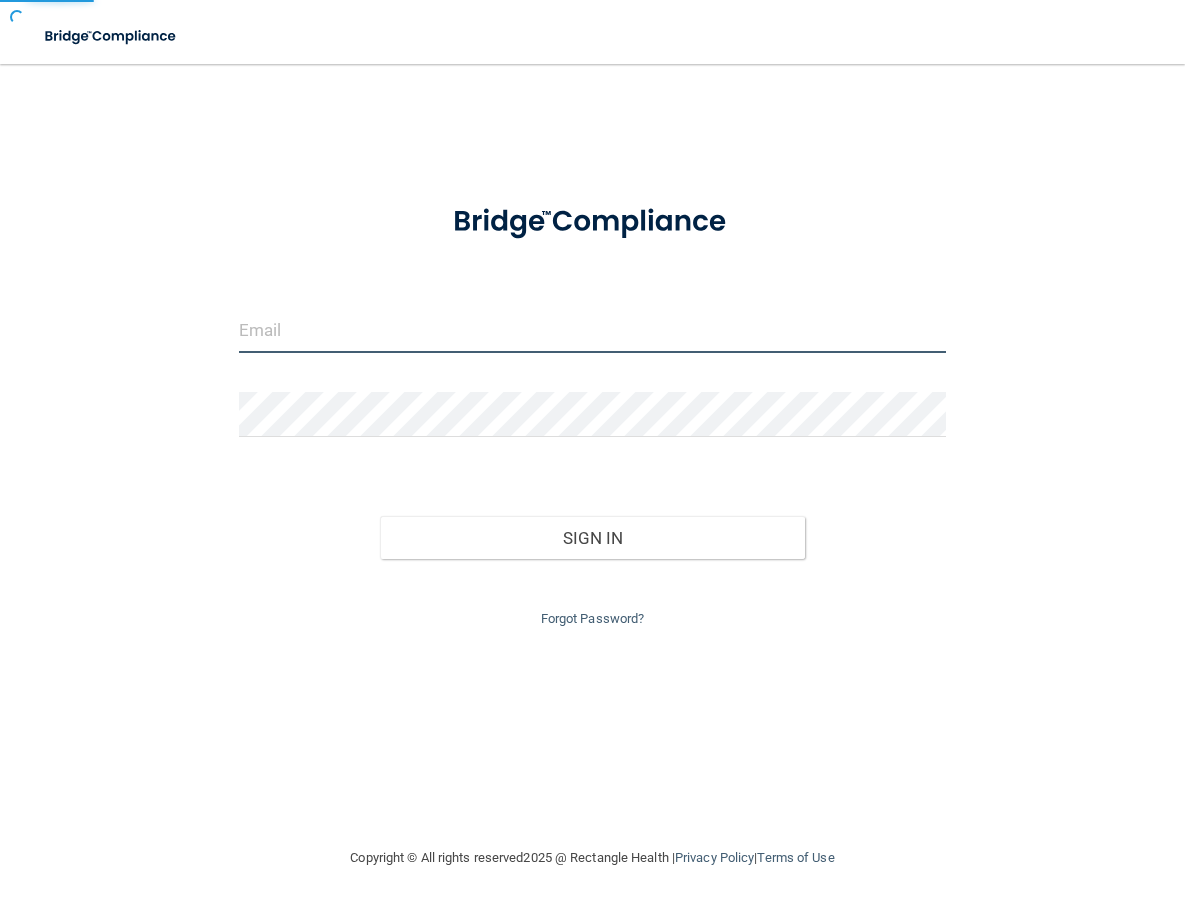 type on "[EMAIL_ADDRESS][DOMAIN_NAME]" 